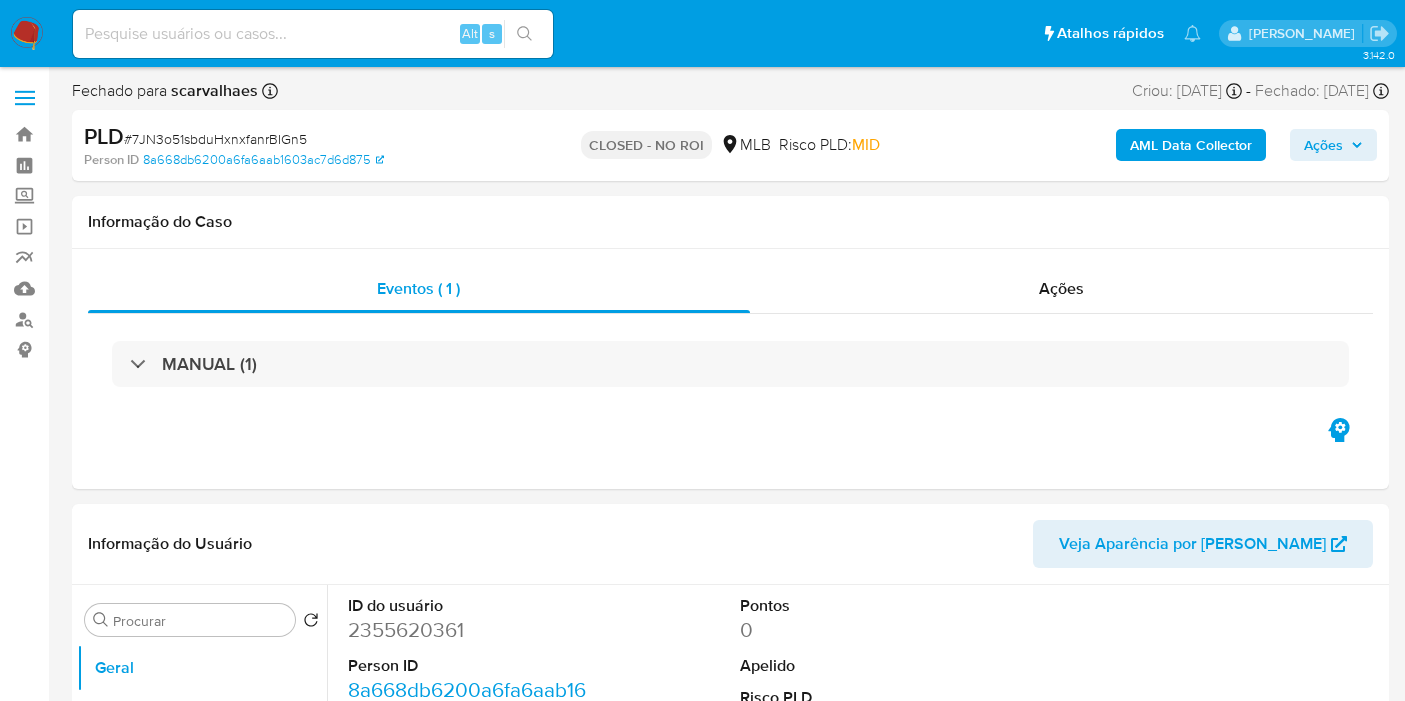 select on "10" 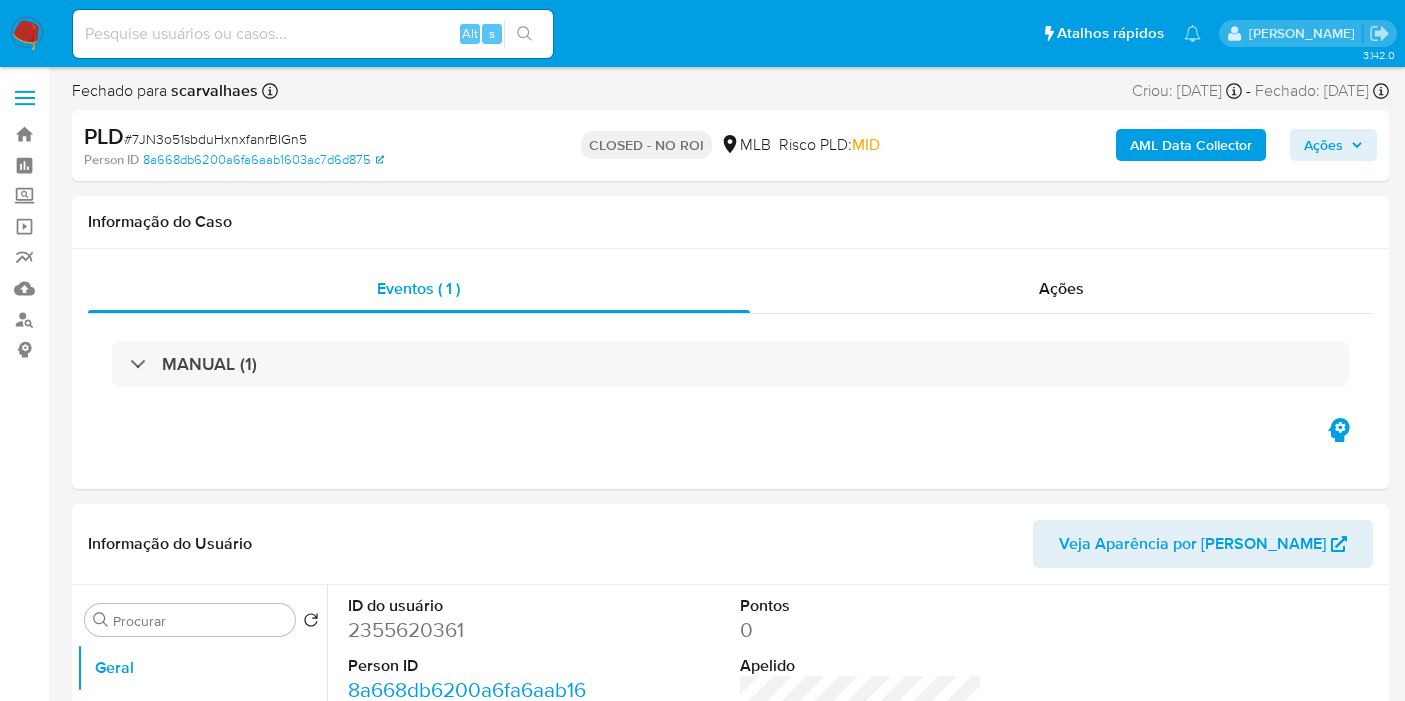 scroll, scrollTop: 0, scrollLeft: 0, axis: both 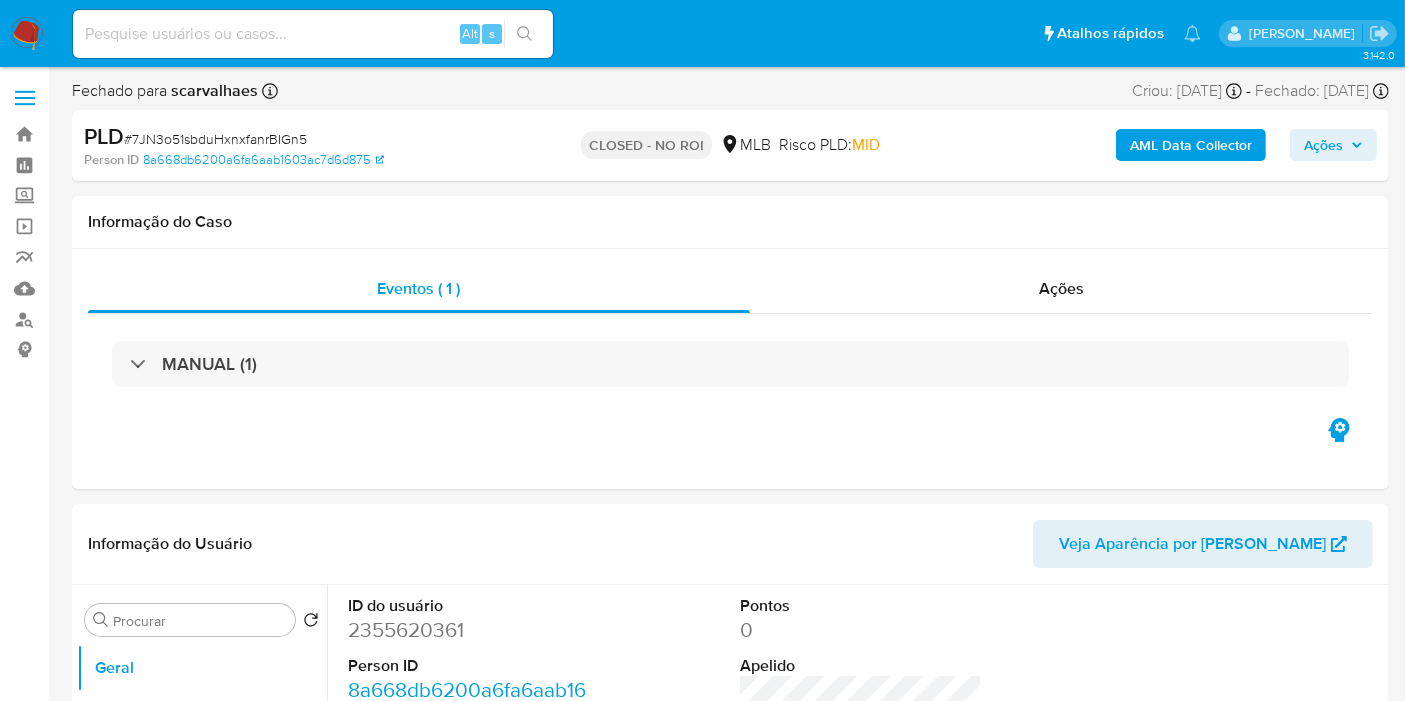click at bounding box center [313, 34] 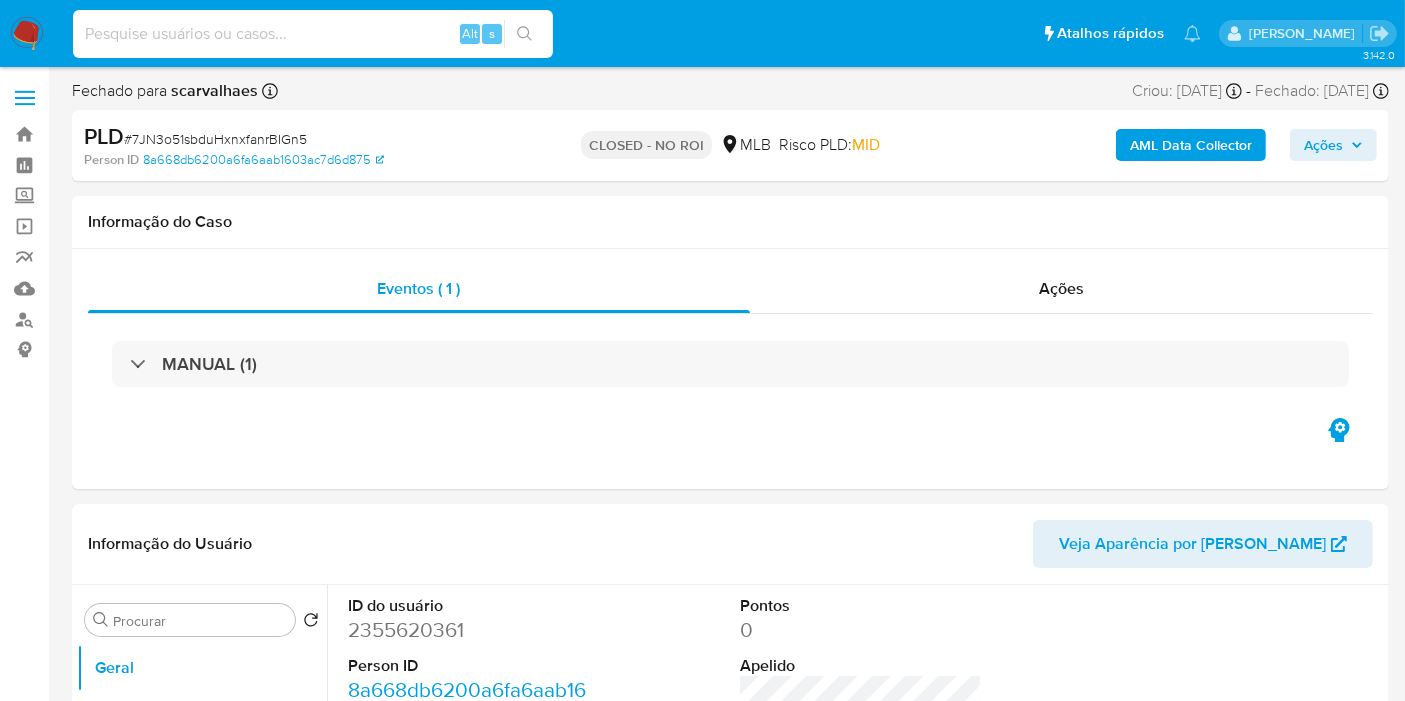 paste on "aJ6KKzGmcTKhwrX9PLviXnq8" 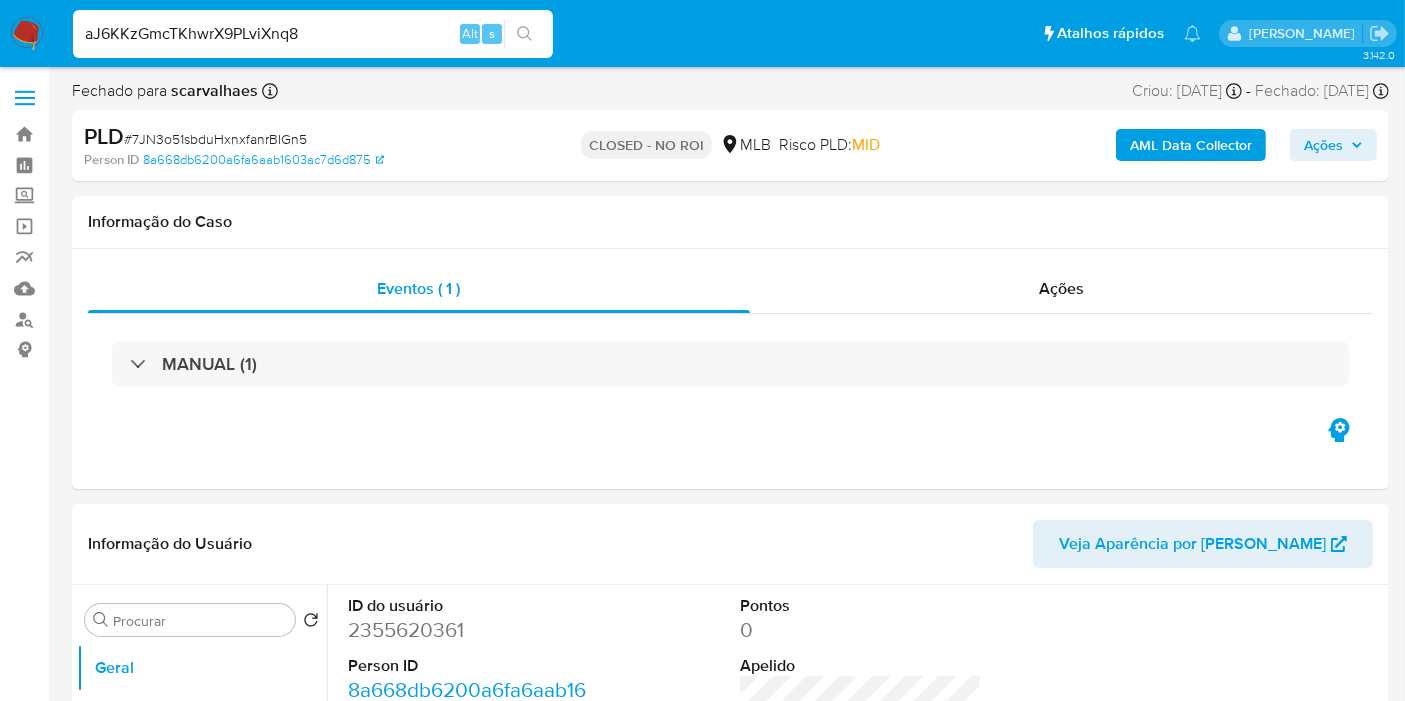 type on "aJ6KKzGmcTKhwrX9PLviXnq8" 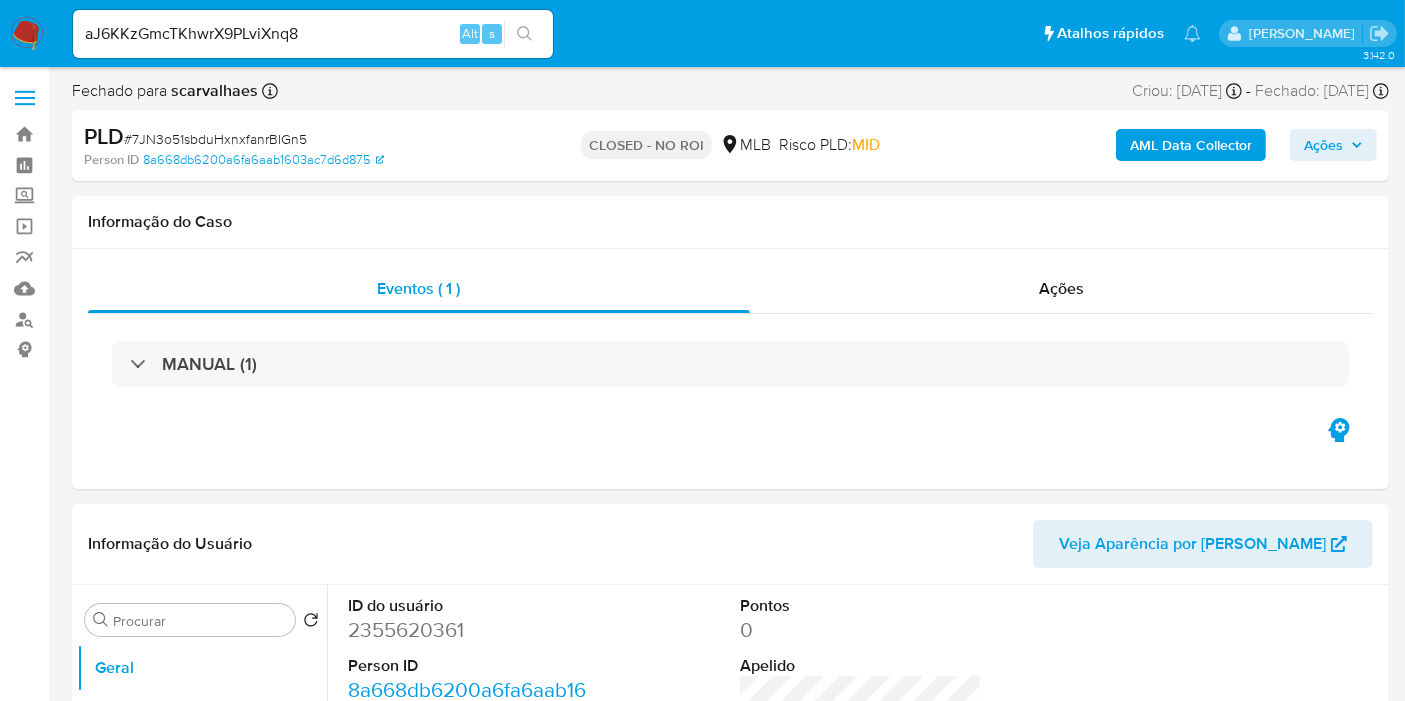 click 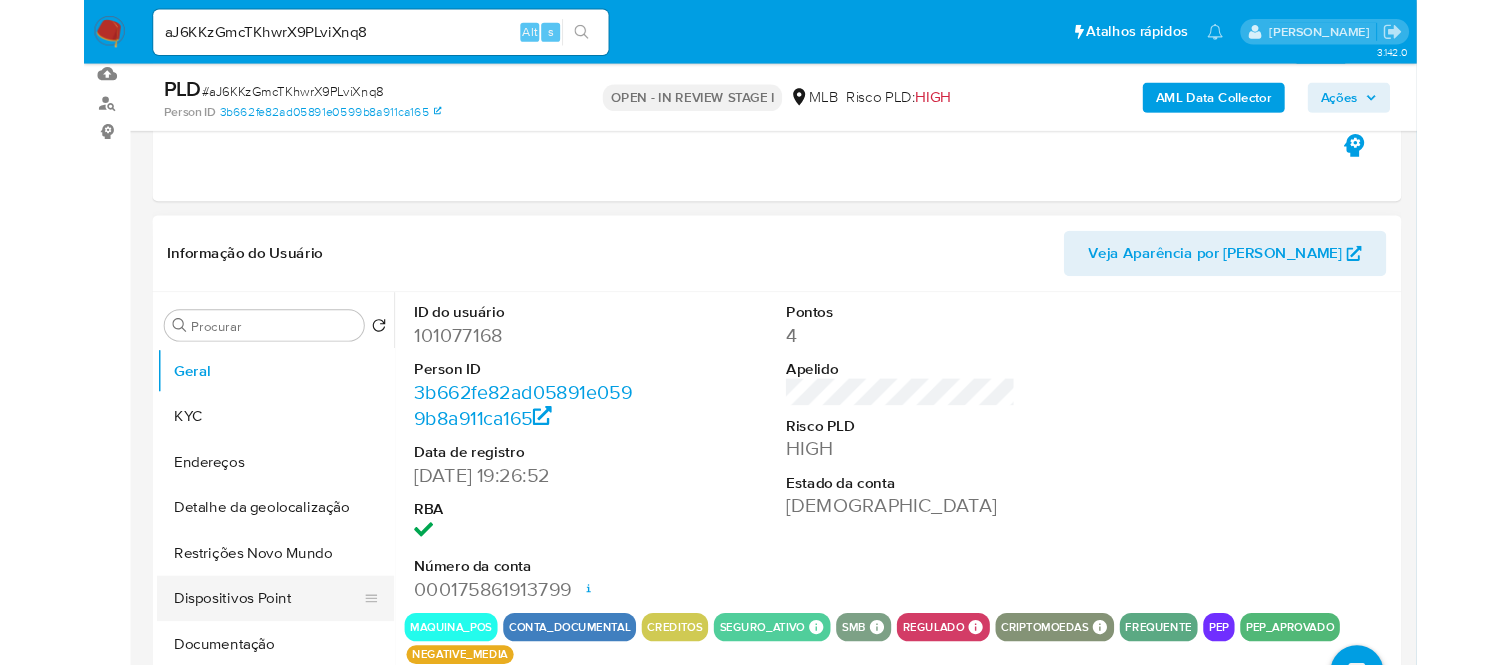scroll, scrollTop: 333, scrollLeft: 0, axis: vertical 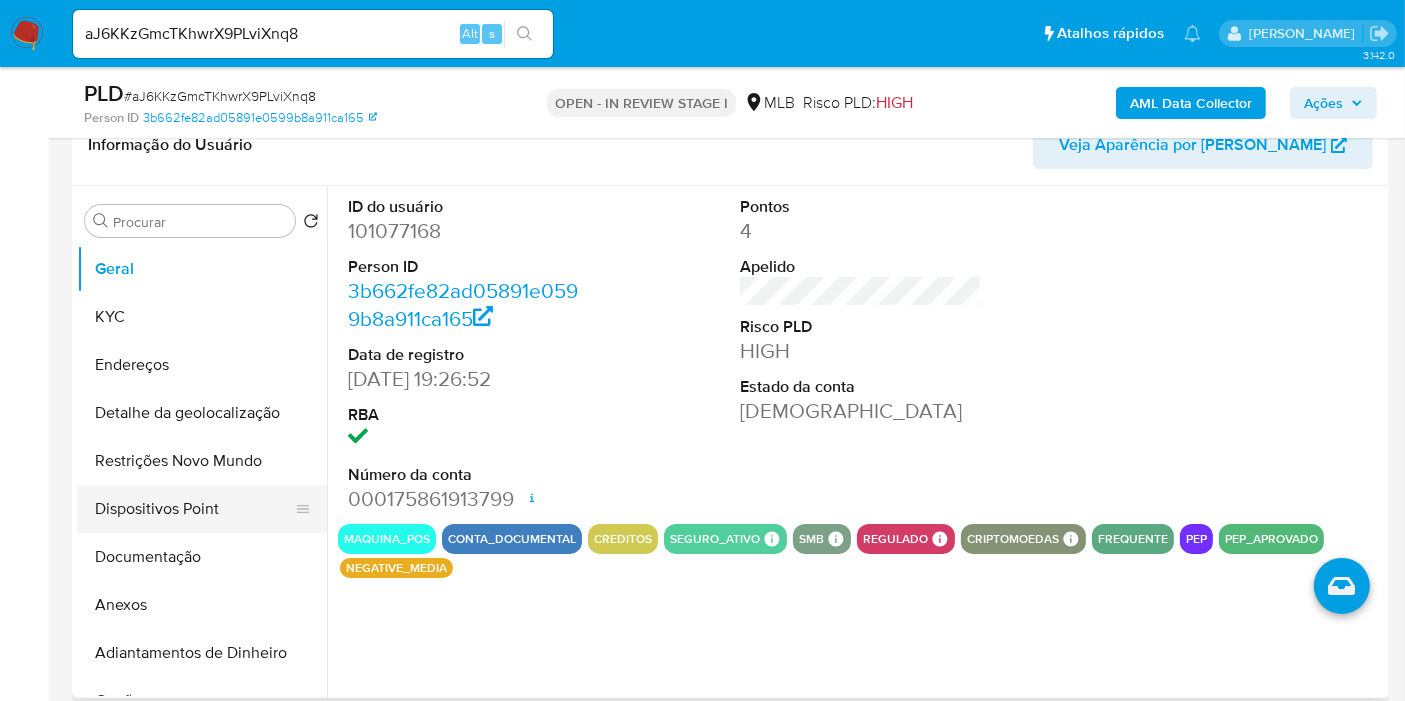 select on "10" 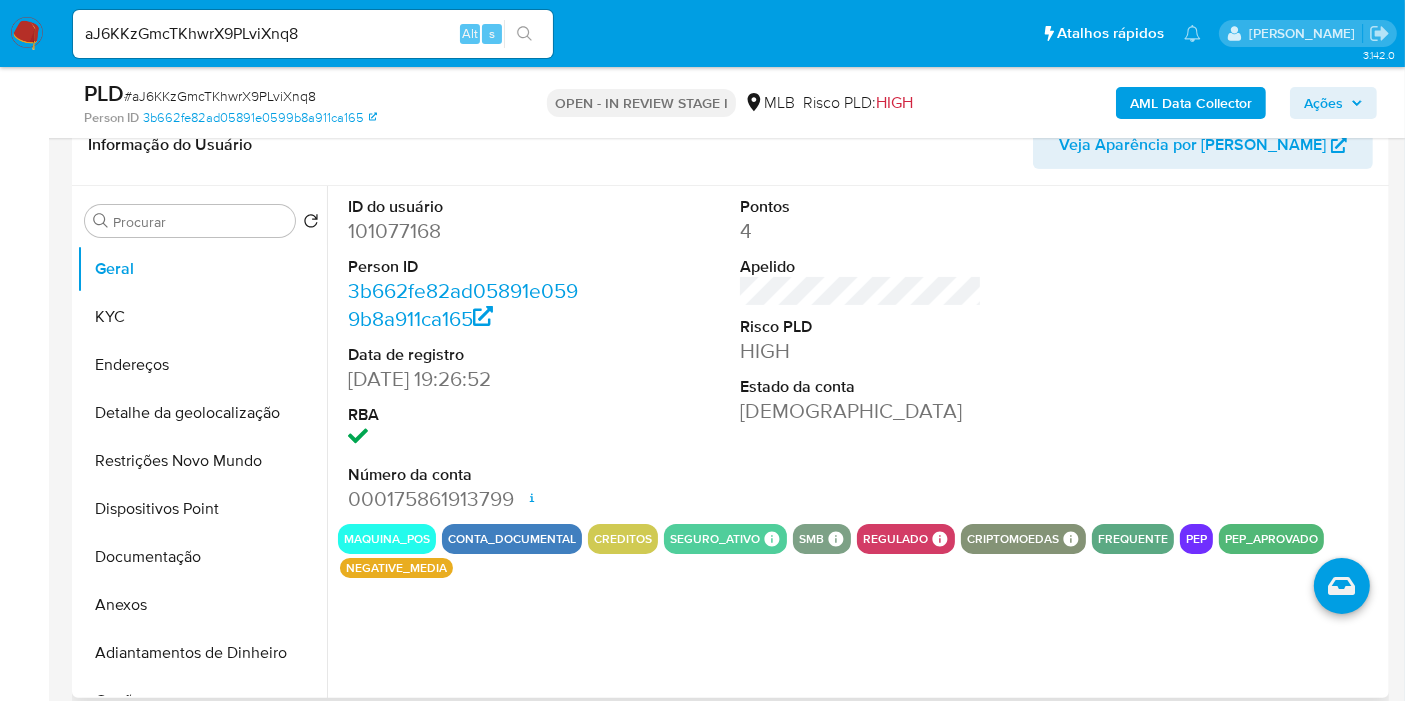 type 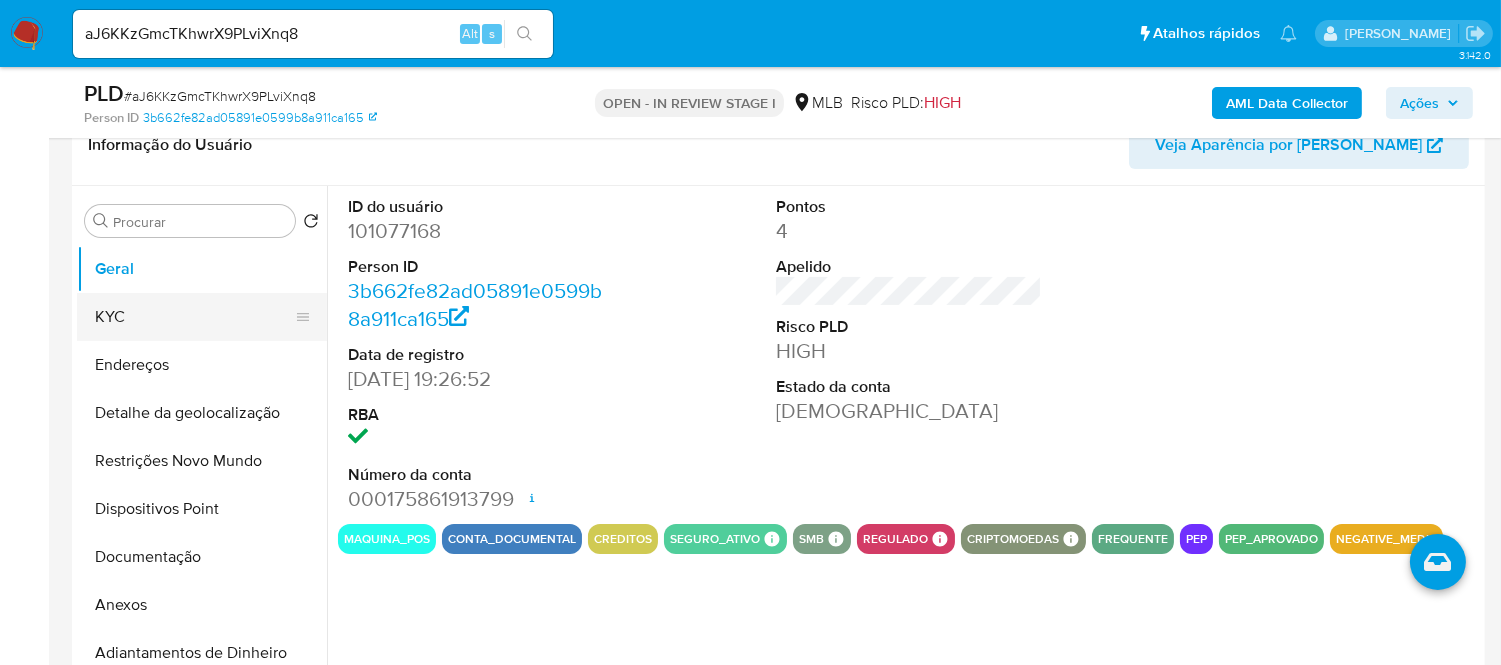 click on "KYC" at bounding box center [194, 317] 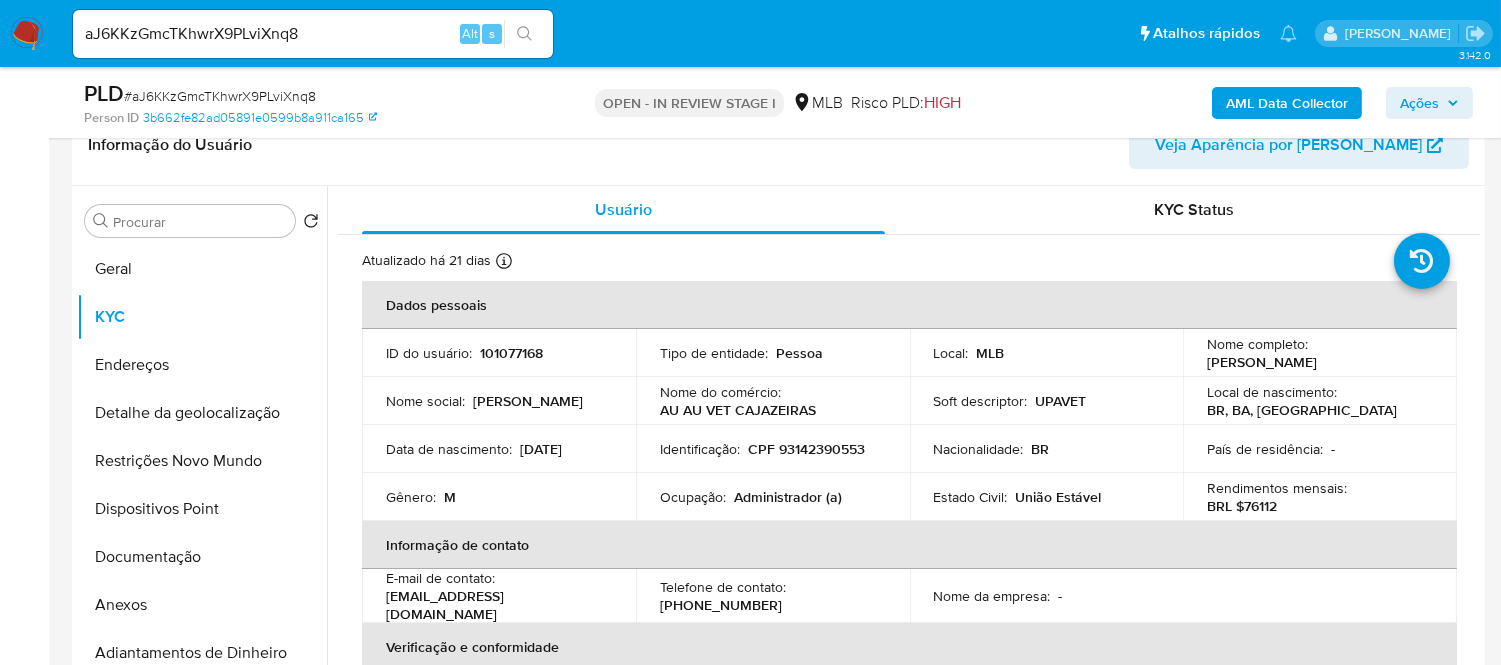 scroll, scrollTop: 111, scrollLeft: 0, axis: vertical 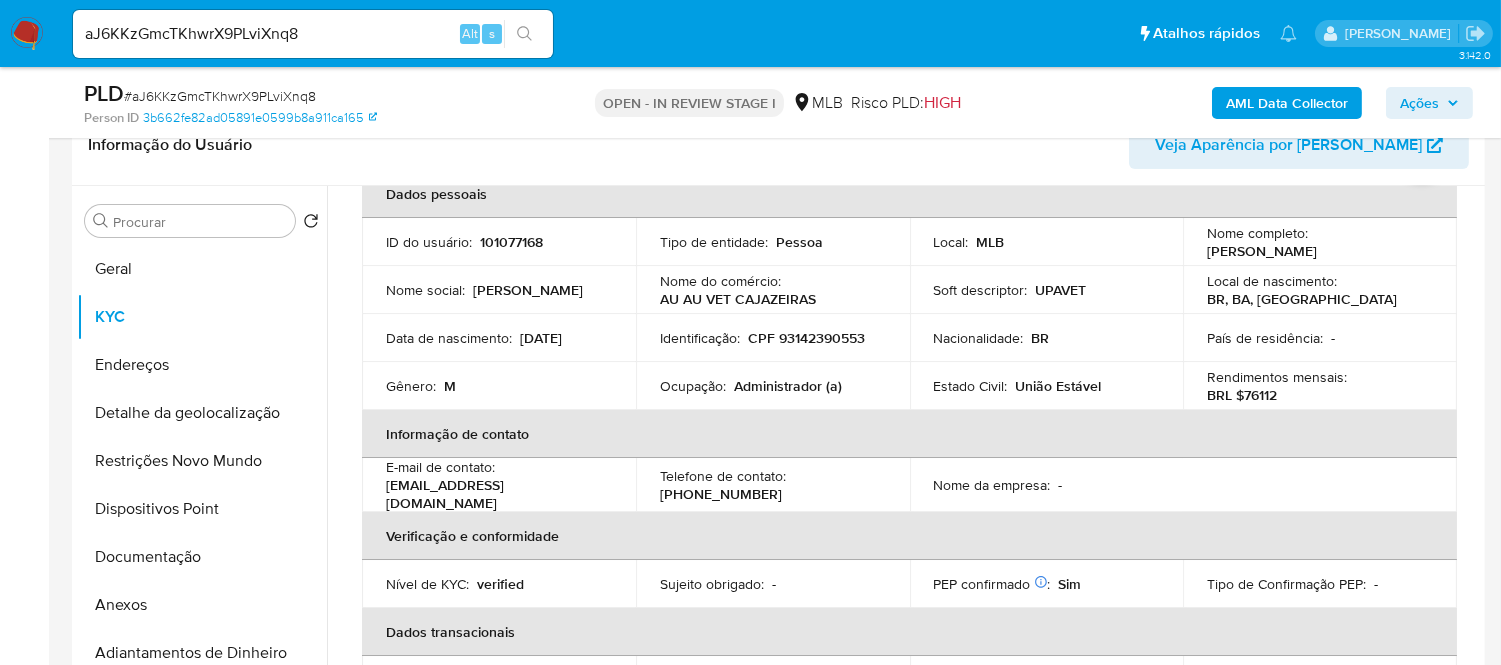 click on "Usuário KYC Status Atualizado há 21 dias   Criado: 23/04/2022 16:07:25 Atualizado: 11/06/2025 00:40:24 Dados pessoais   ID do usuário :    101077168   Tipo de entidade :    Pessoa   Local :    MLB   Nome completo :    Marcell Carvalho de Moraes   Nome social :    Marcell Carvalho   Nome do comércio :    AU AU VET CAJAZEIRAS   Soft descriptor :    UPAVET   Local de nascimento :    BR, BA, Salvador   Data de nascimento :    29/08/1978   Identificação :    CPF 93142390553   Nacionalidade :    BR   País de residência :    -   Gênero :    M   Ocupação :    Administrador (a)   Estado Civil :    União Estável   Rendimentos mensais :    BRL $76112 Informação de contato   E-mail de contato :    marcellcm@yahoo.com.br   Telefone de contato :    (71) 999478724   Nome da empresa :    - Verificação e conformidade   Nível de KYC :    verified   Sujeito obrigado :    -   PEP confirmado   Obtido de listas internas :    Sim   Tipo de Confirmação PEP :    - Dados transacionais   :" at bounding box center (903, 442) 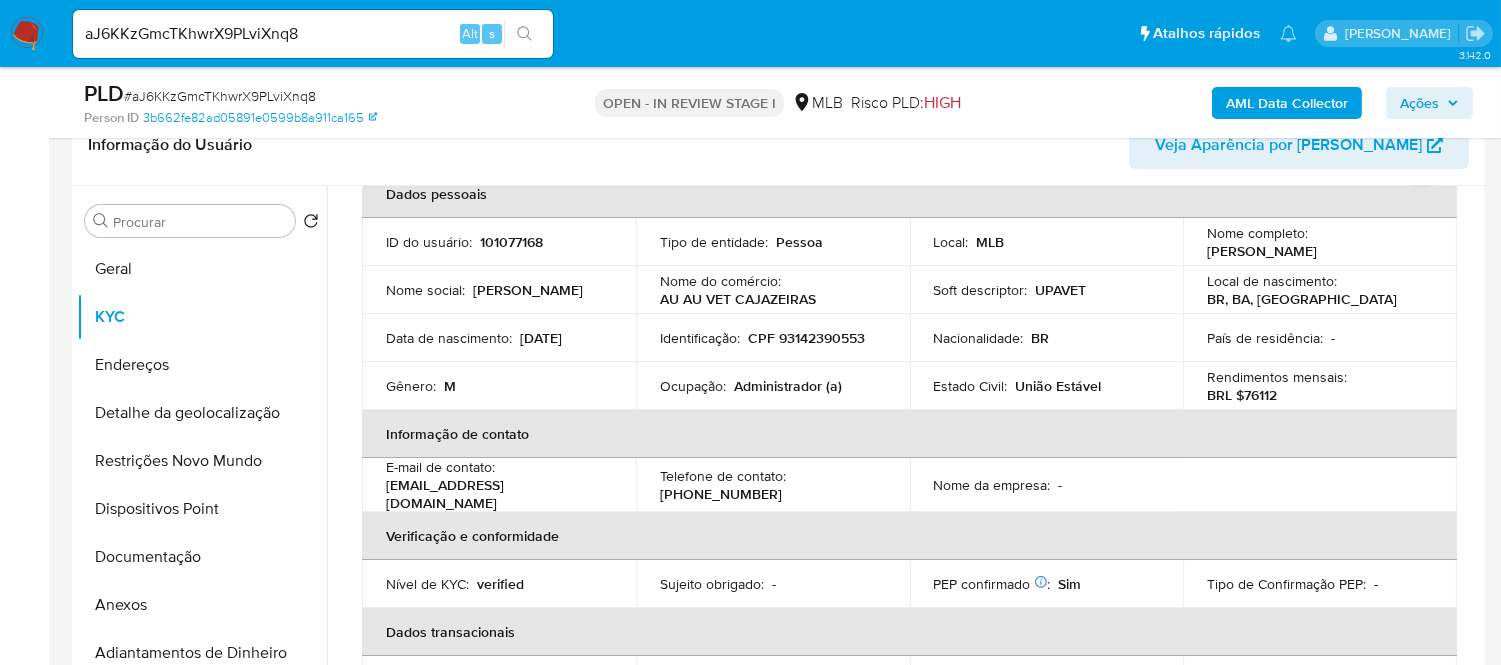 scroll, scrollTop: 393, scrollLeft: 0, axis: vertical 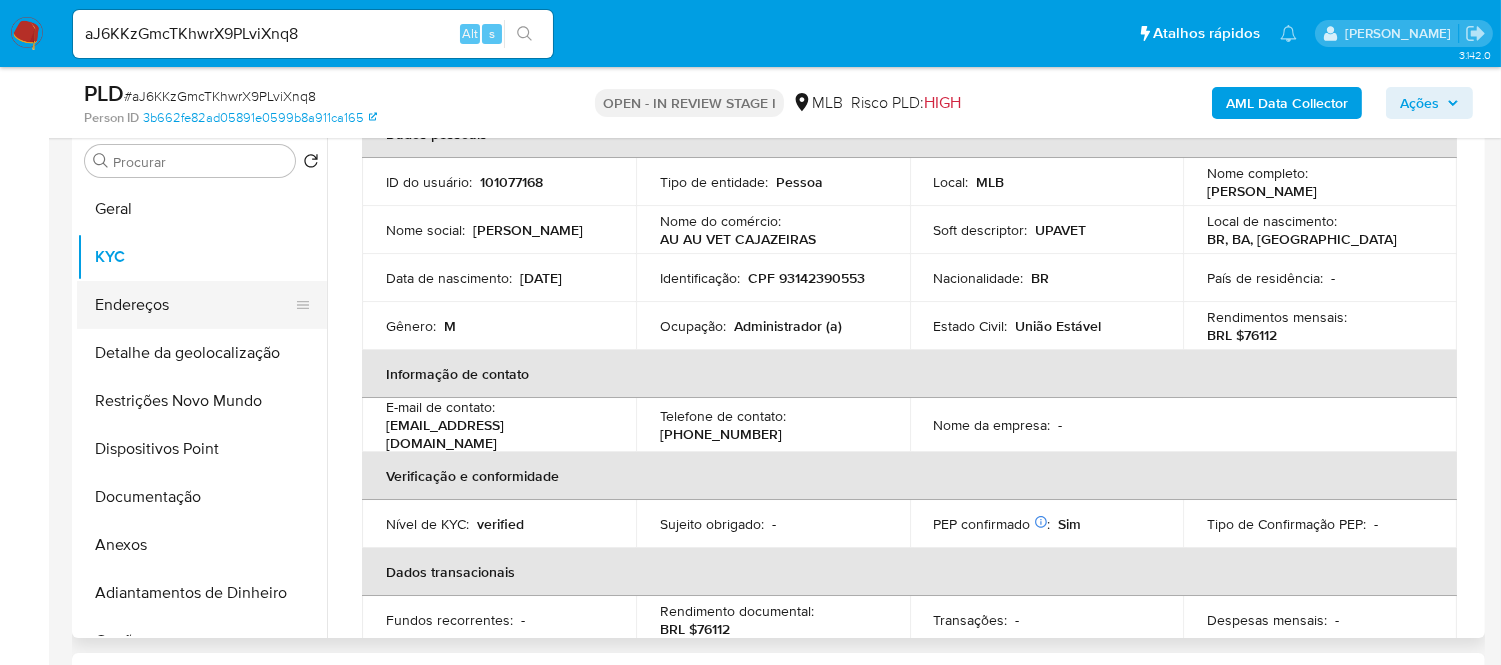 click on "Endereços" at bounding box center (194, 305) 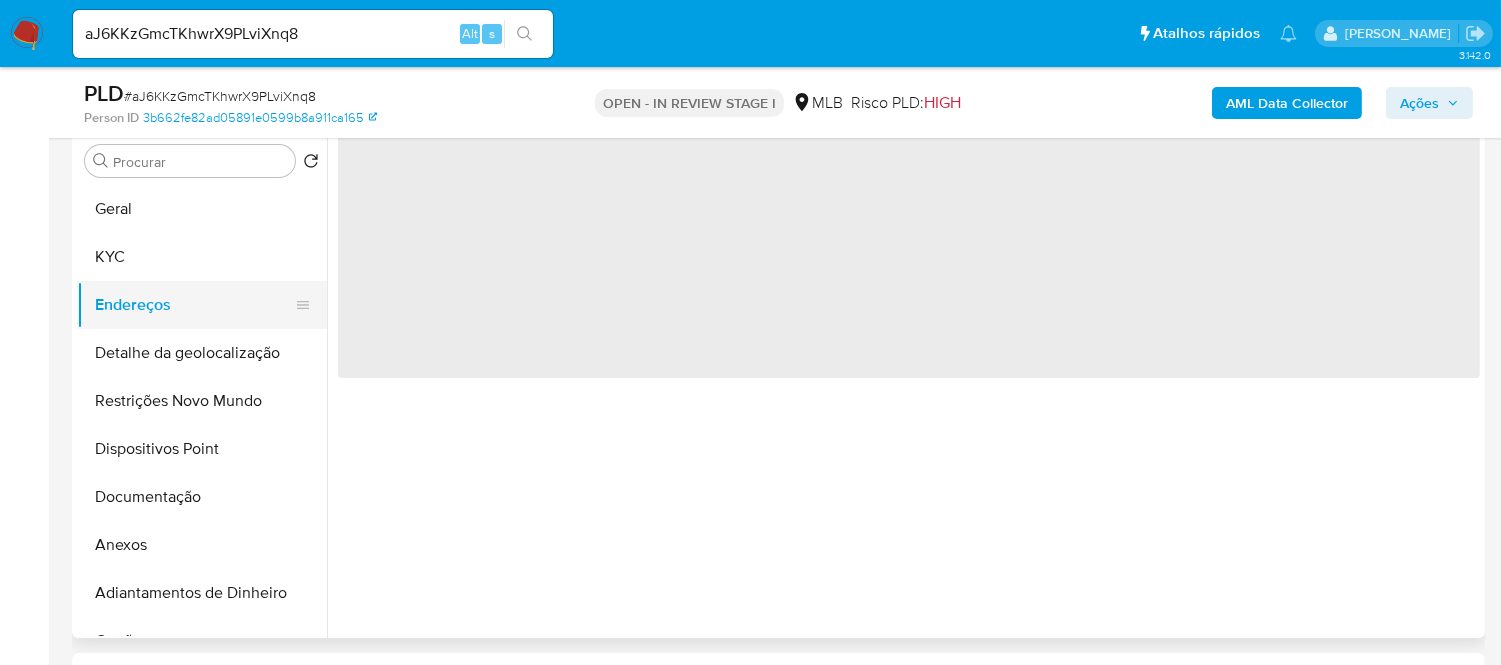 scroll, scrollTop: 0, scrollLeft: 0, axis: both 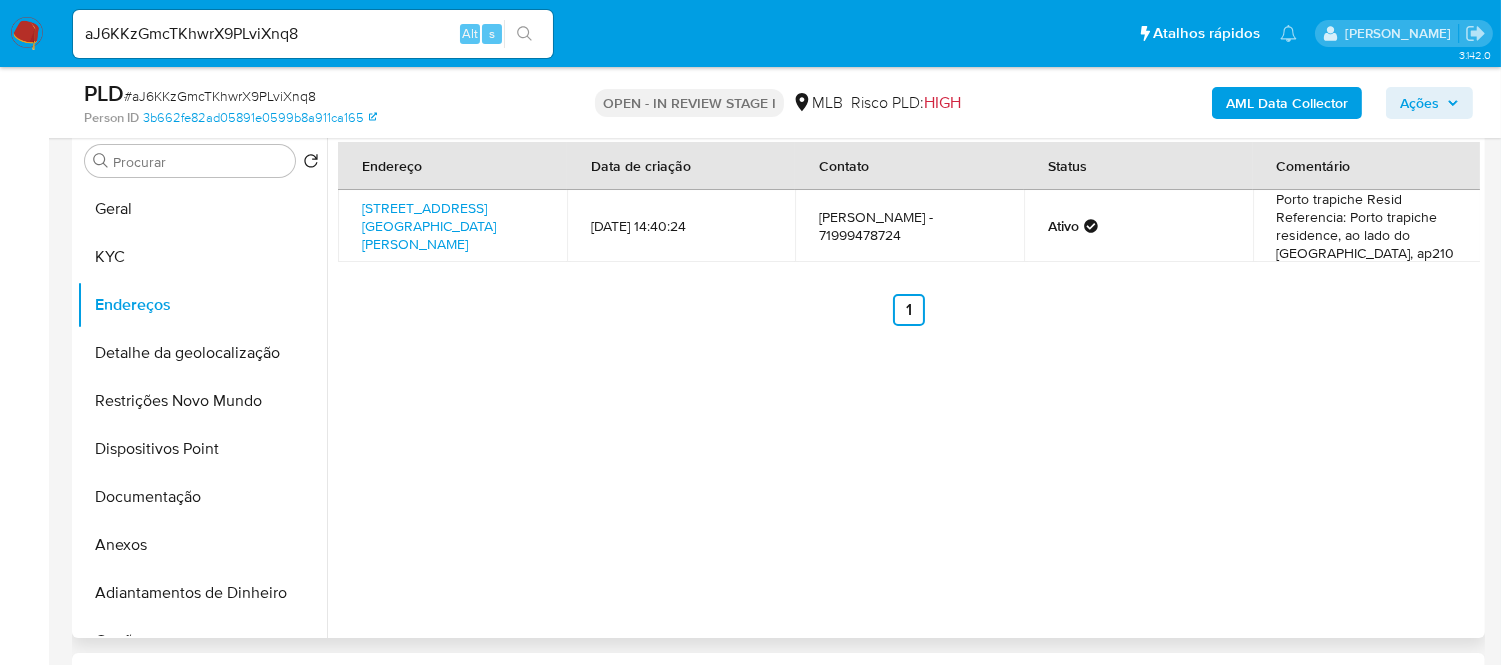 type 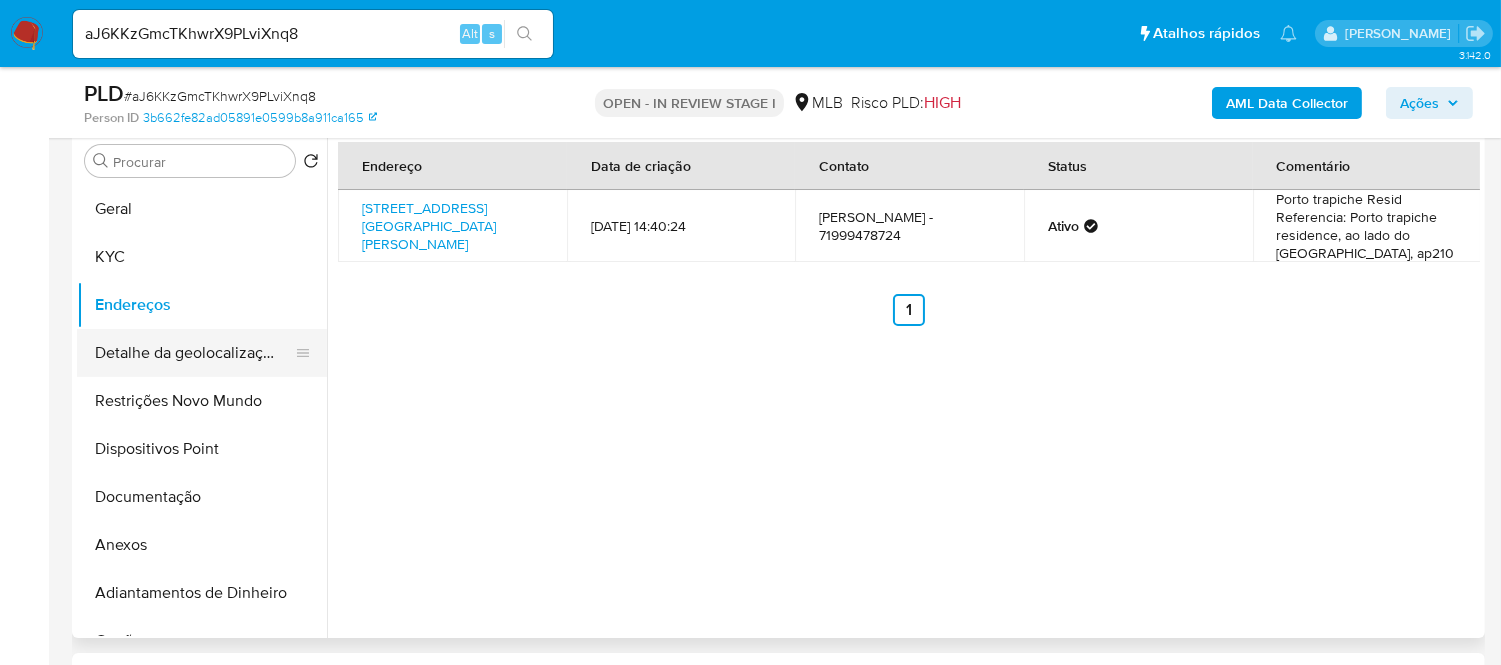 click on "Detalhe da geolocalização" at bounding box center (194, 353) 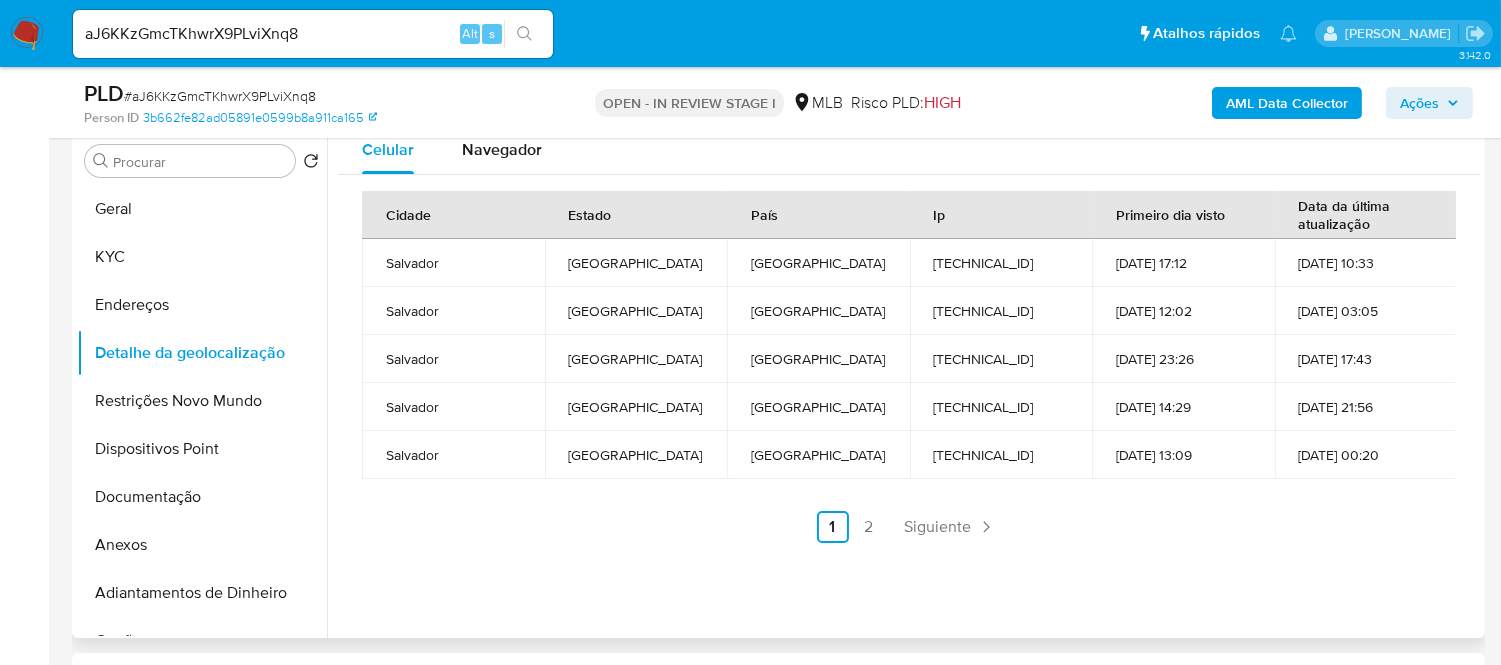 type 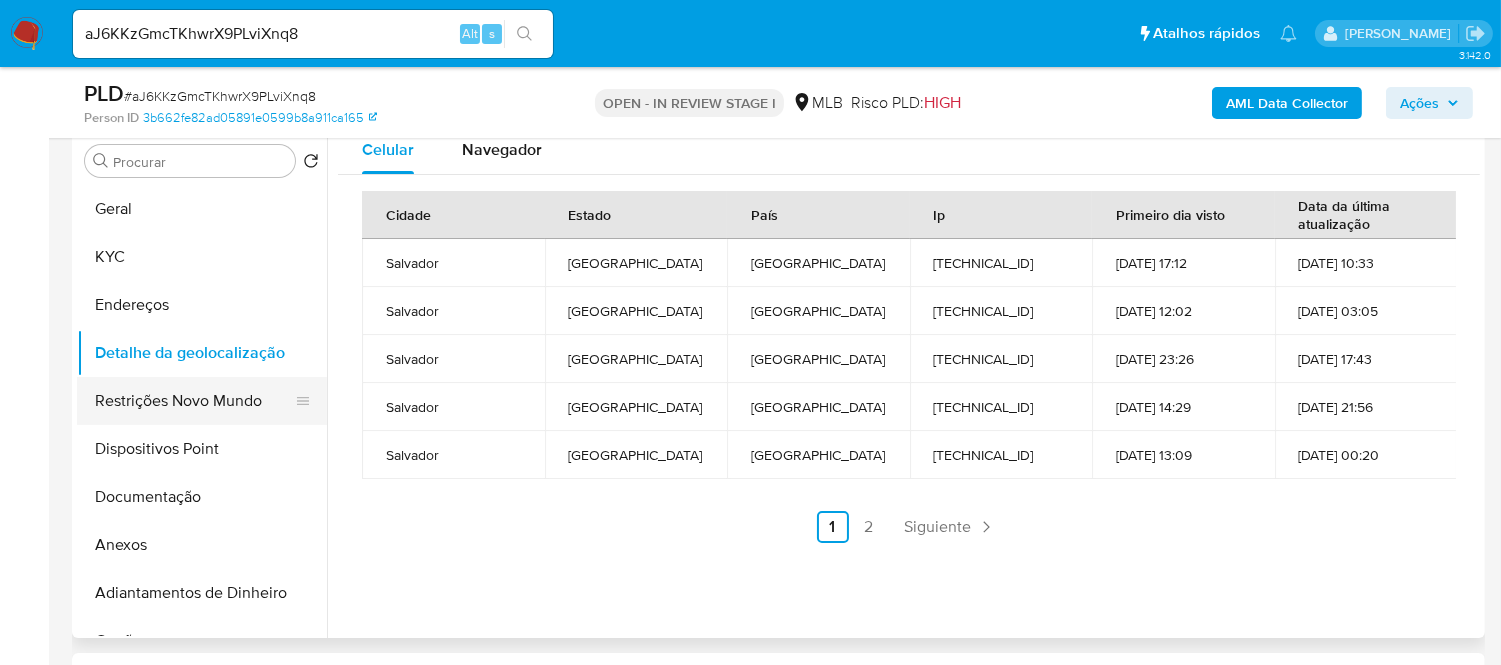 click on "Restrições Novo Mundo" at bounding box center (194, 401) 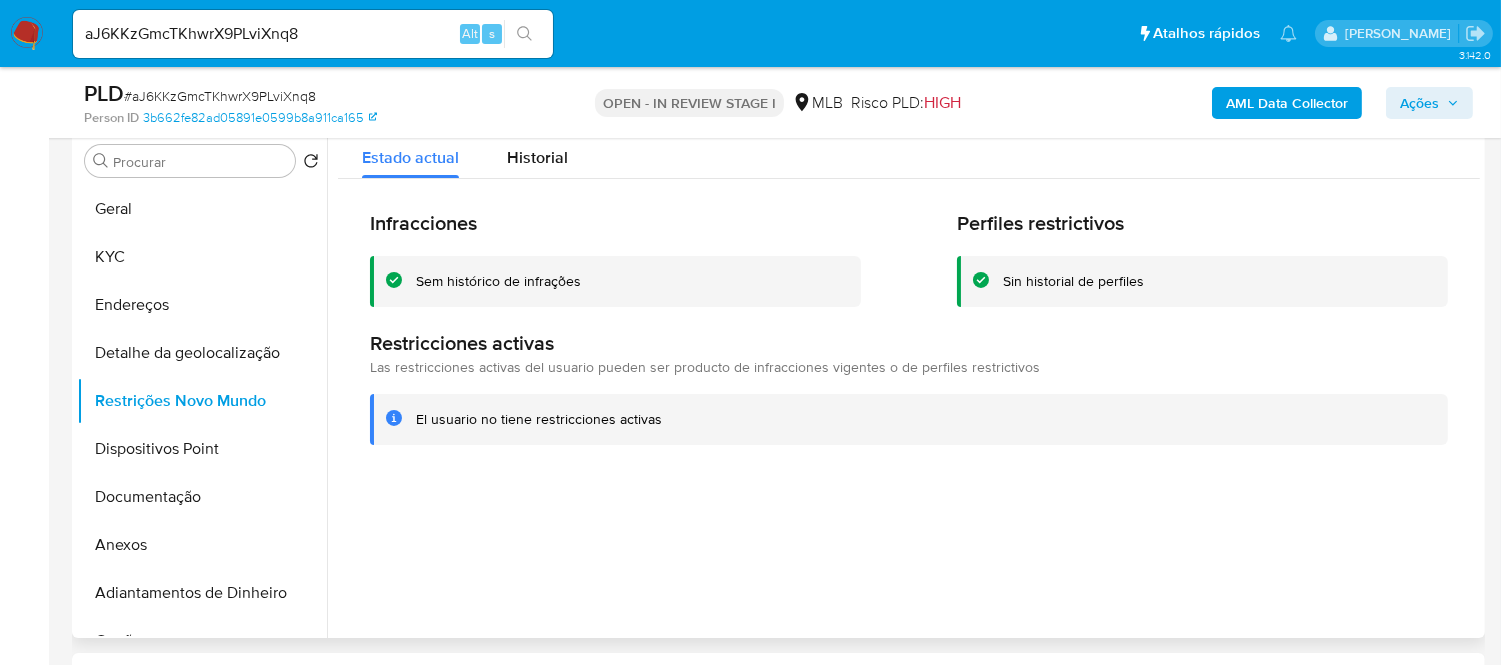type 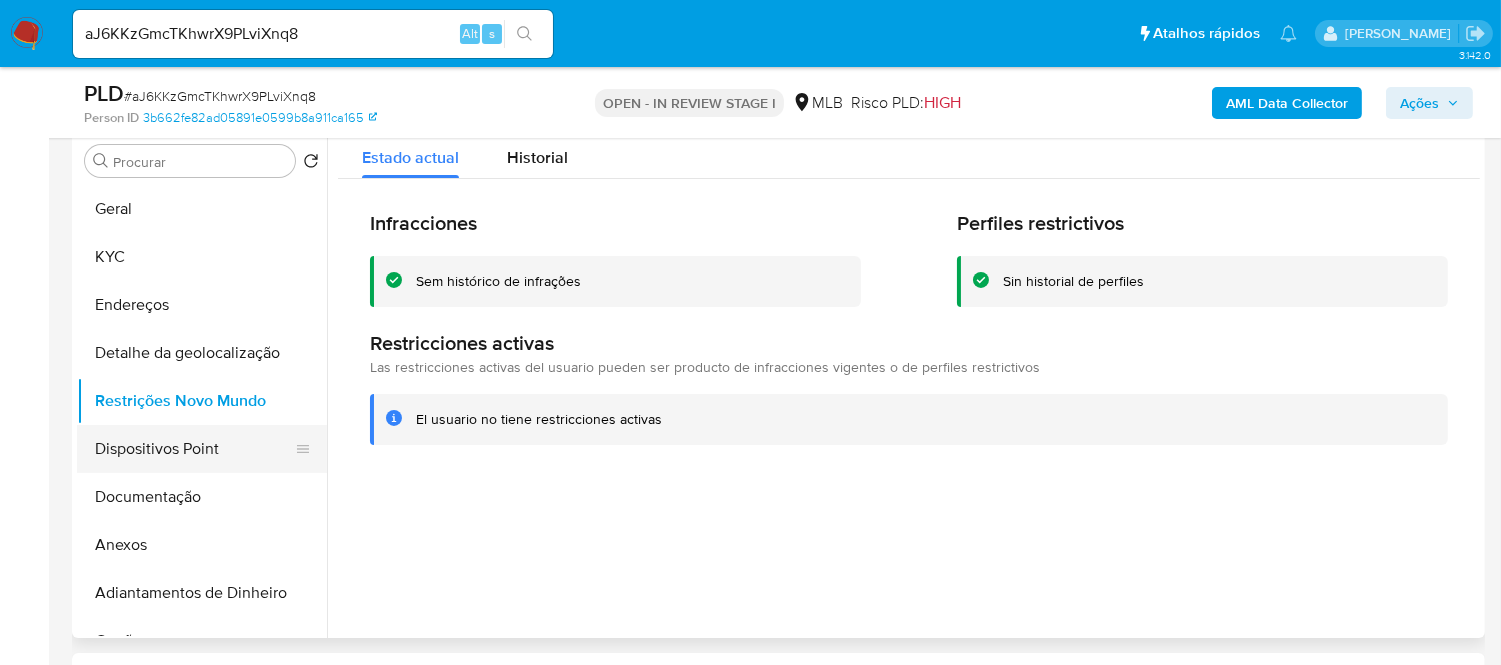 click on "Dispositivos Point" at bounding box center (194, 449) 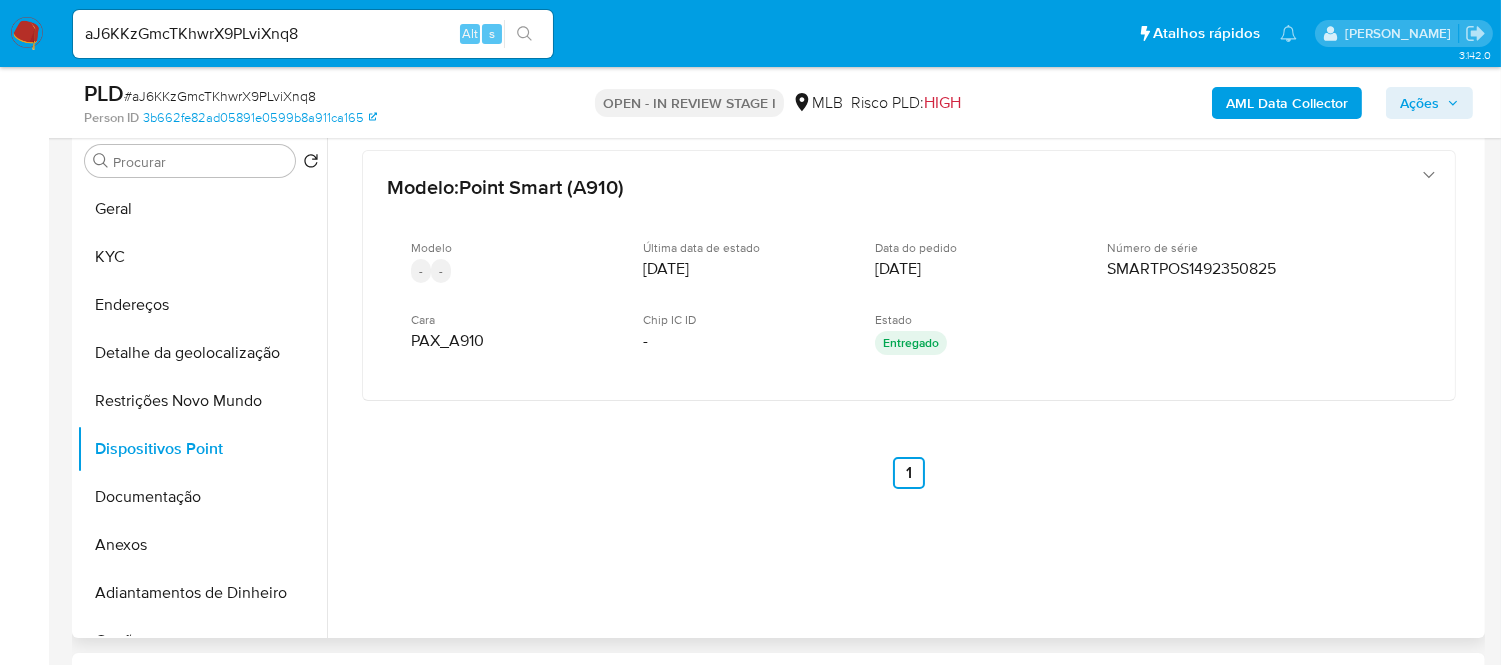 type 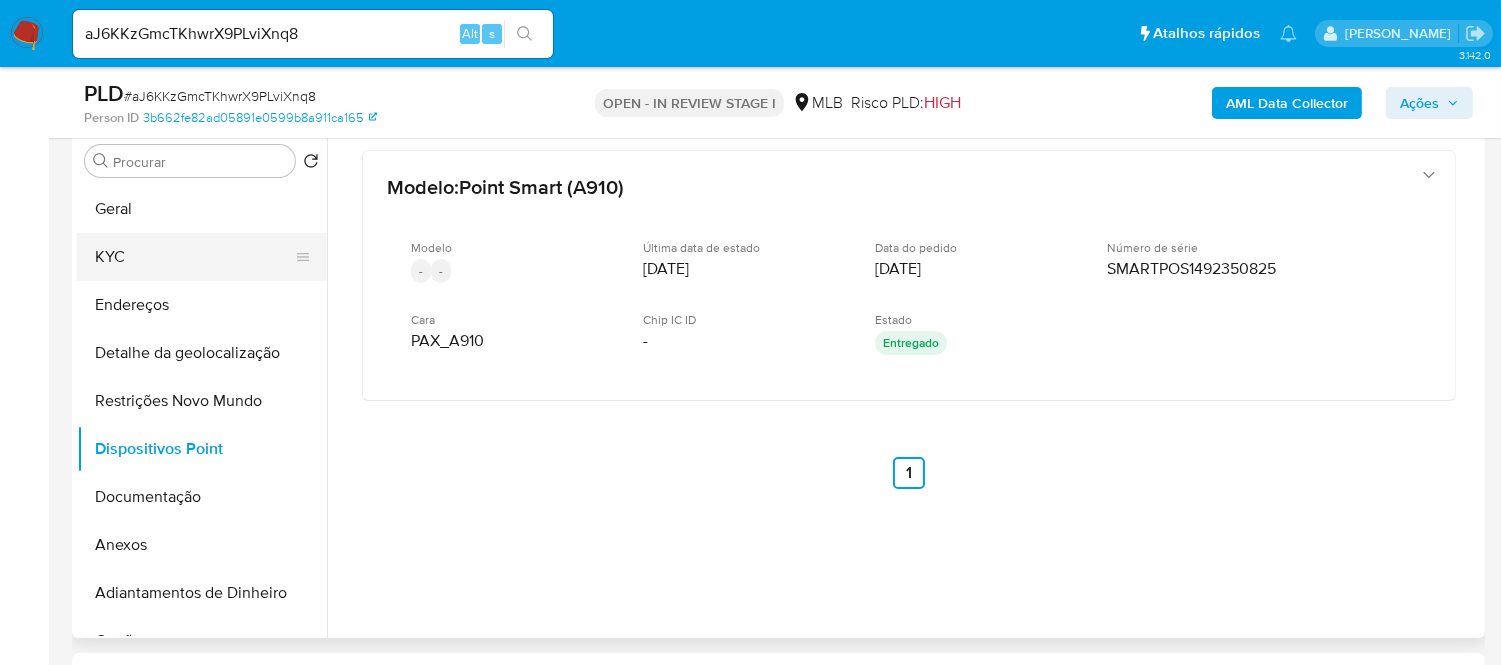 click on "KYC" at bounding box center [194, 257] 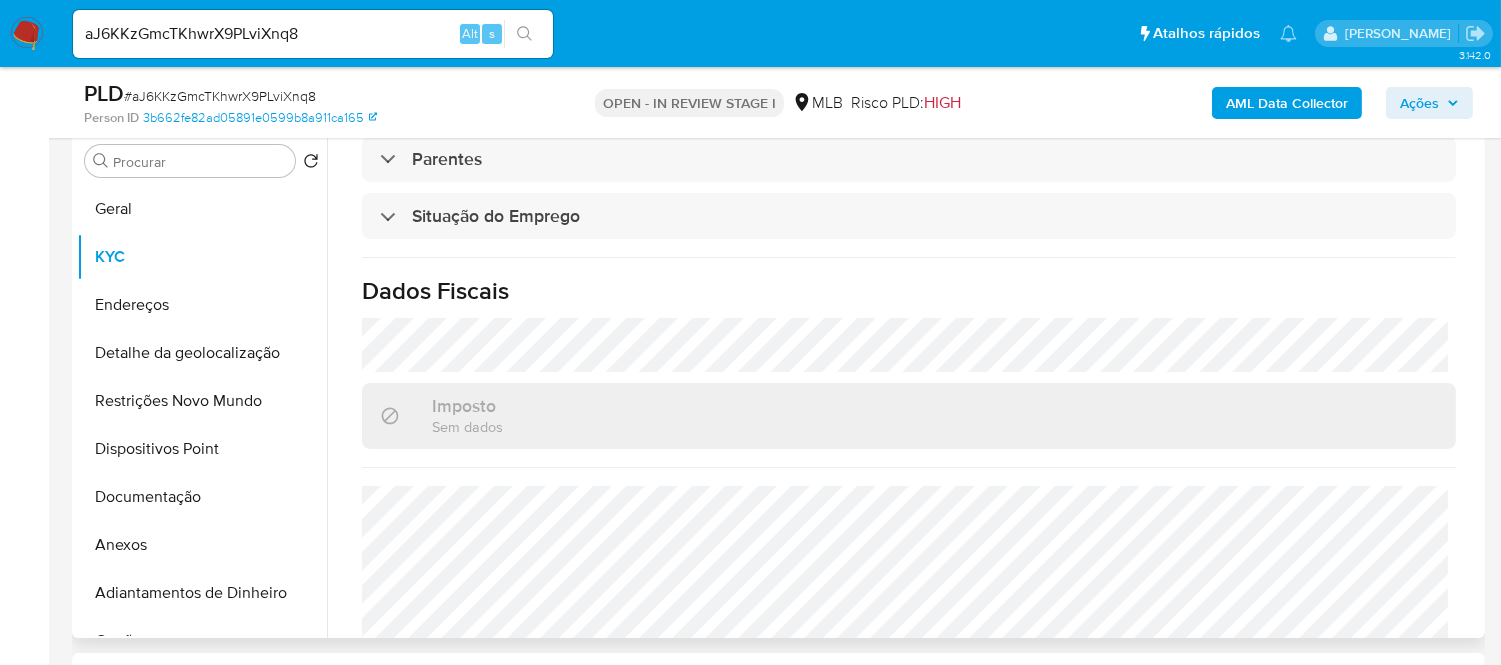 scroll, scrollTop: 882, scrollLeft: 0, axis: vertical 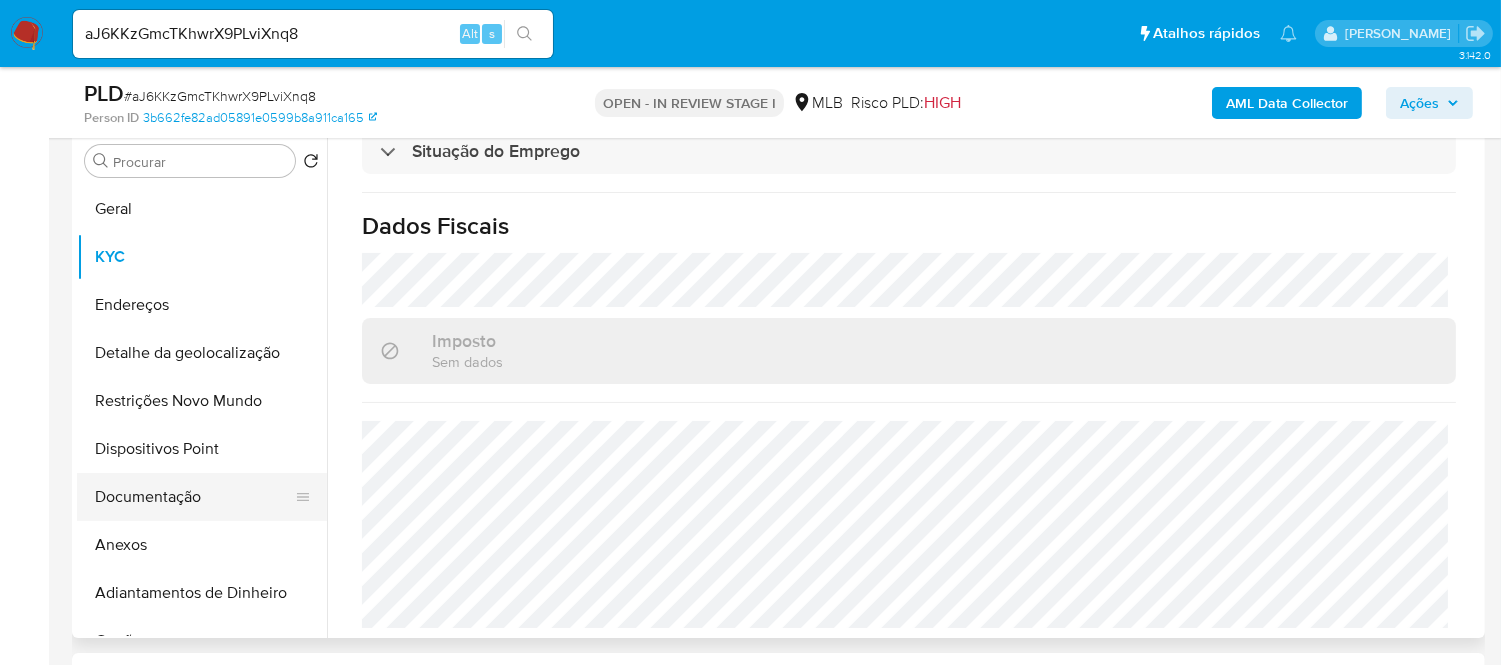 click on "Documentação" at bounding box center (194, 497) 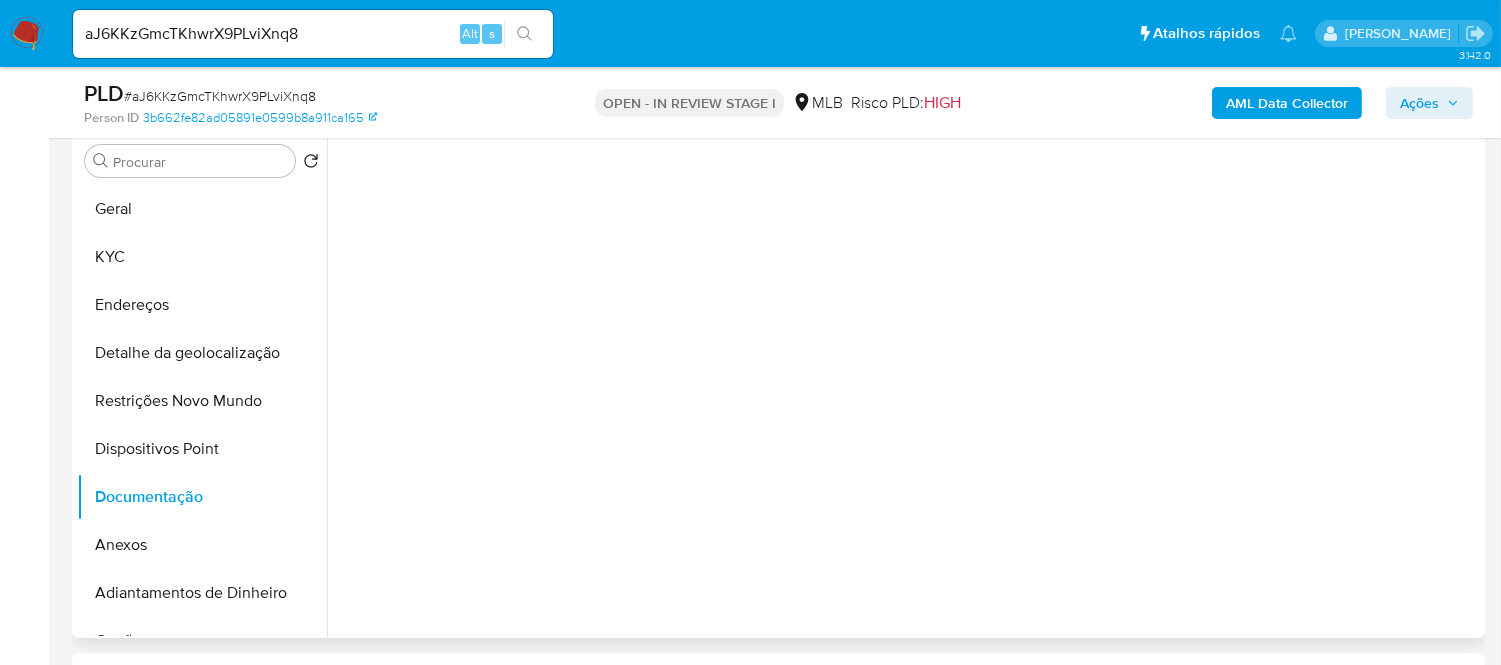 scroll, scrollTop: 0, scrollLeft: 0, axis: both 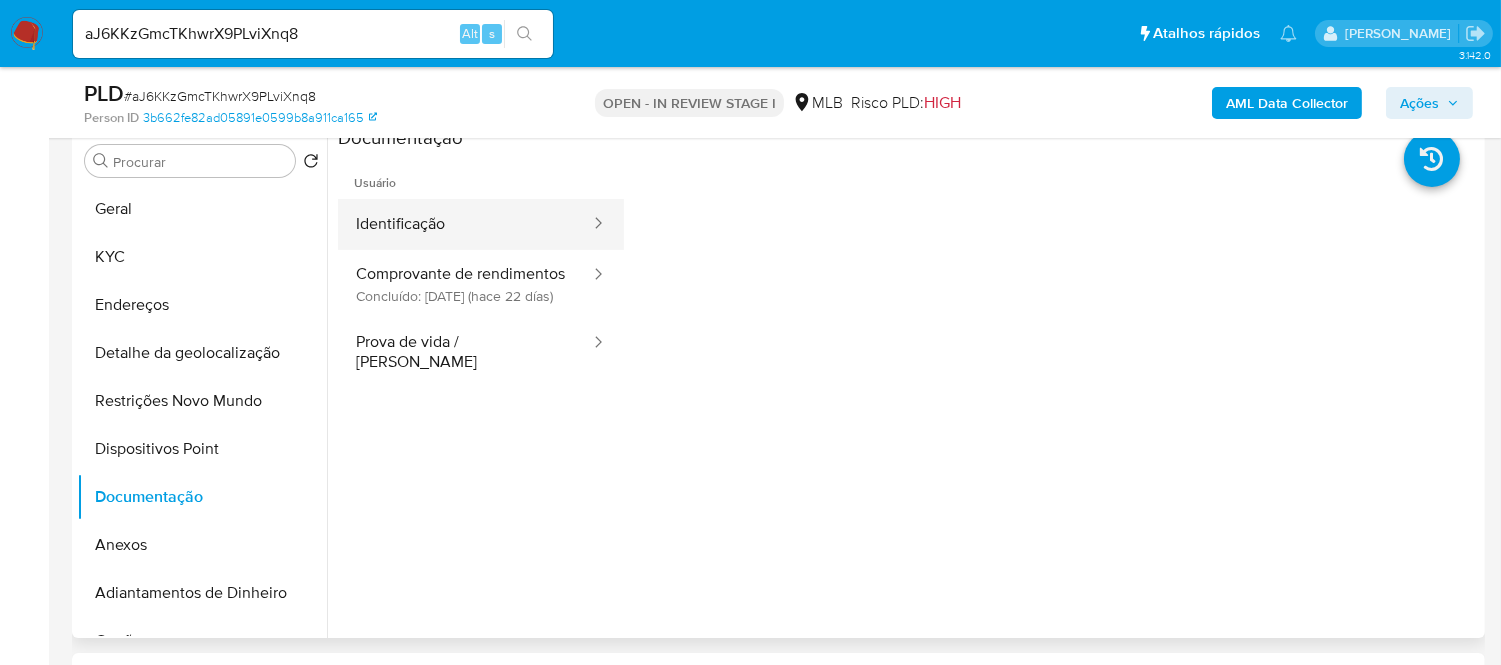 click on "Identificação" at bounding box center (465, 224) 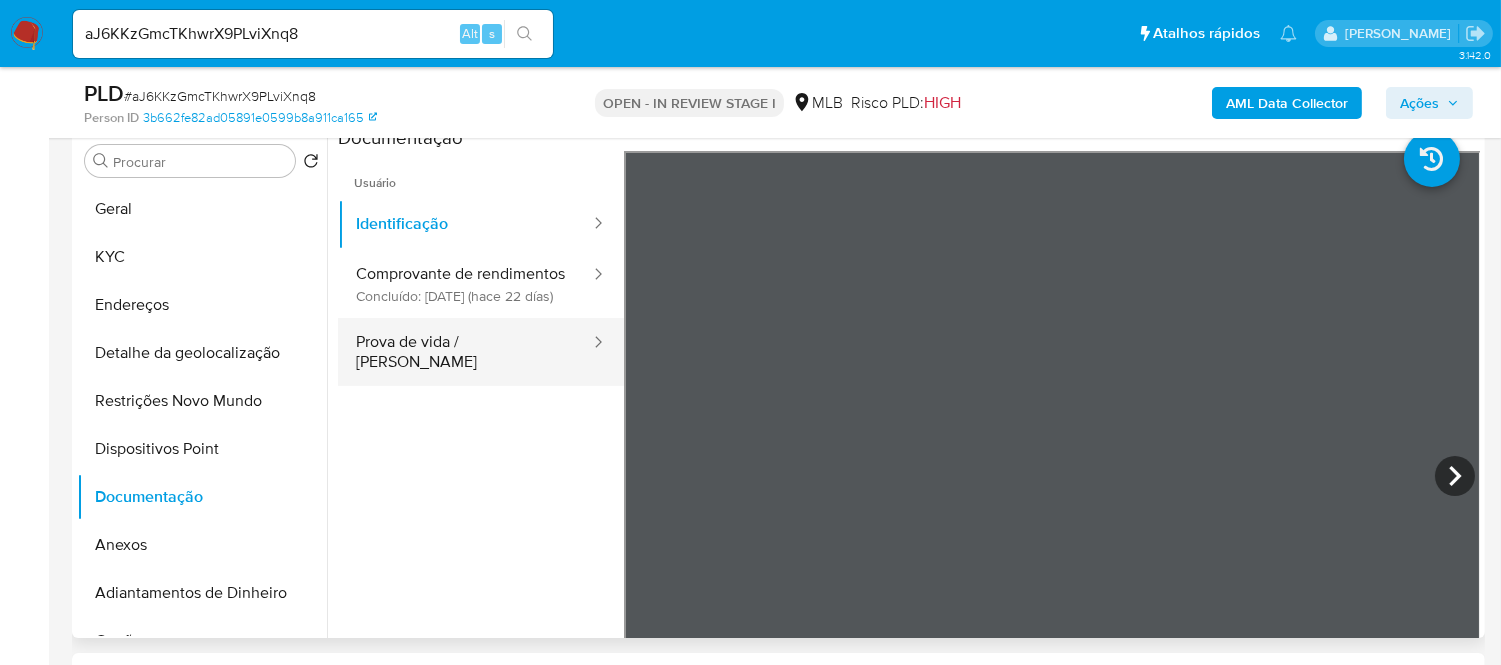 click on "Prova de vida / Selfie" at bounding box center (465, 352) 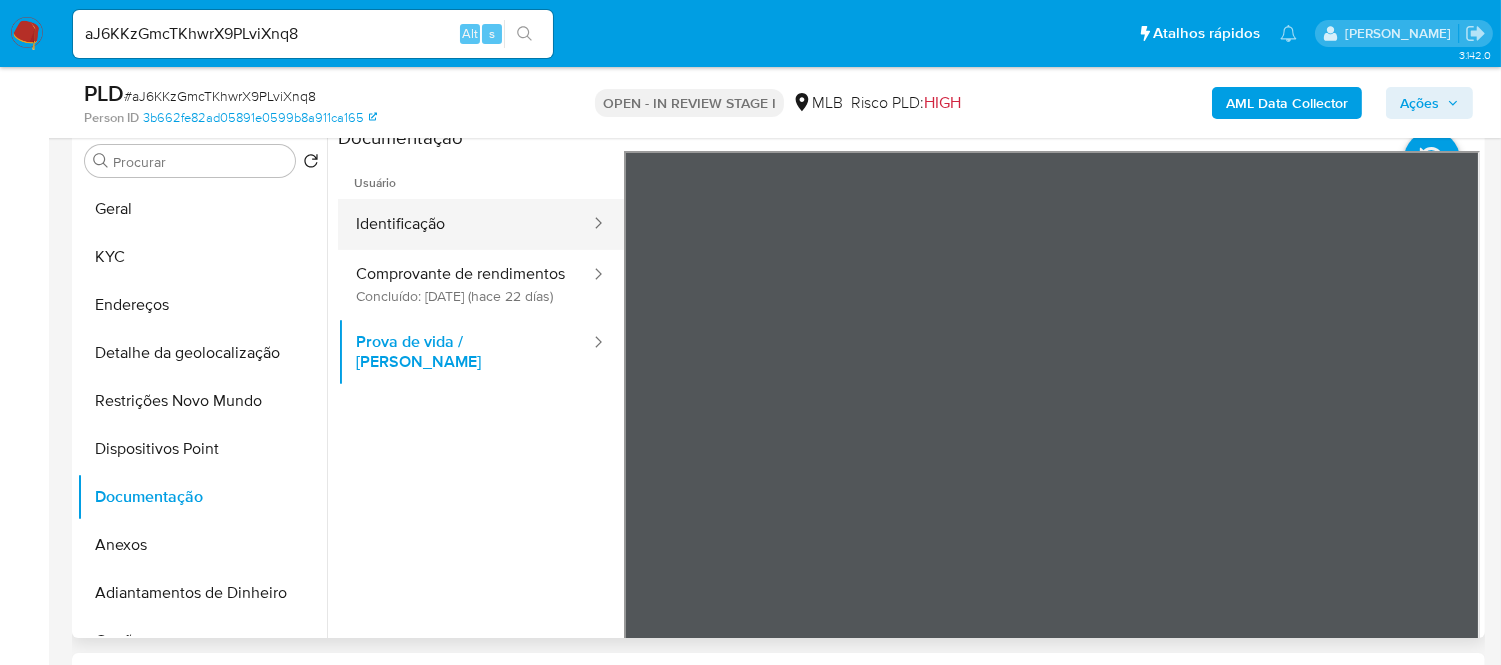 click on "Identificação" at bounding box center [465, 224] 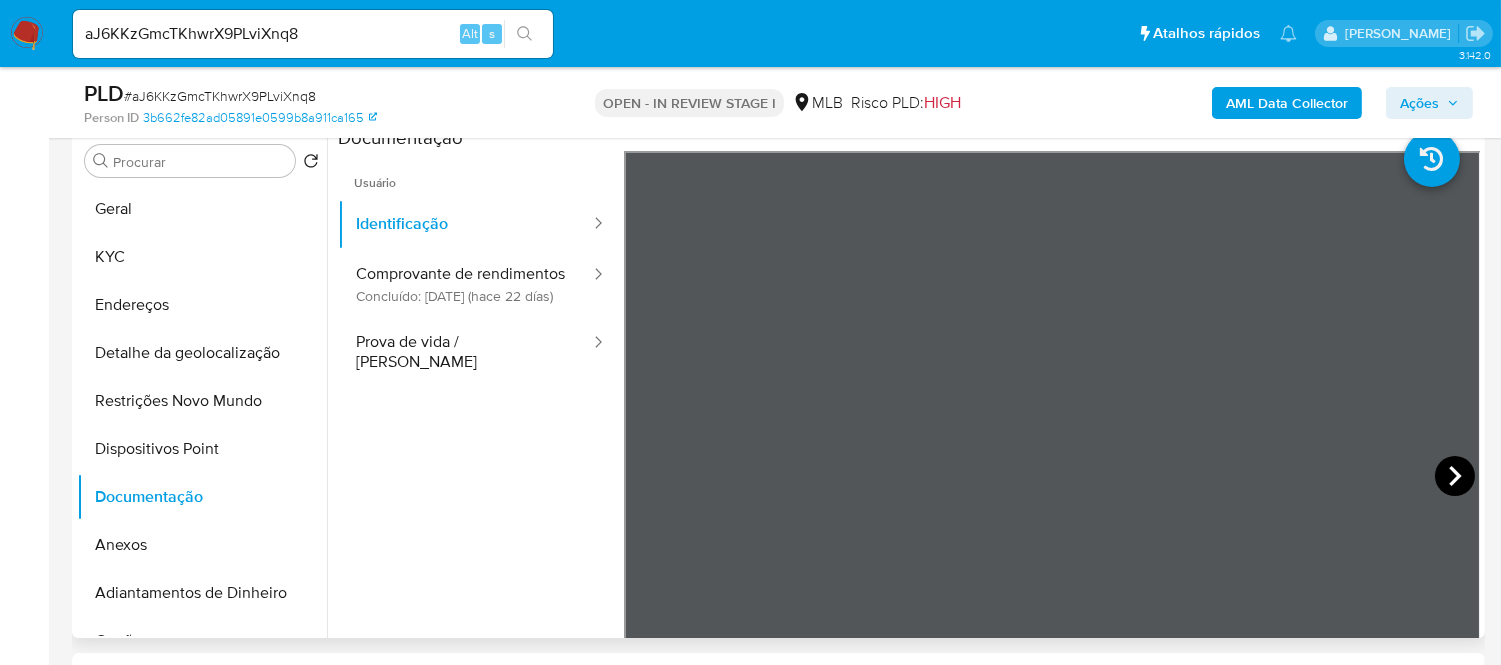 click 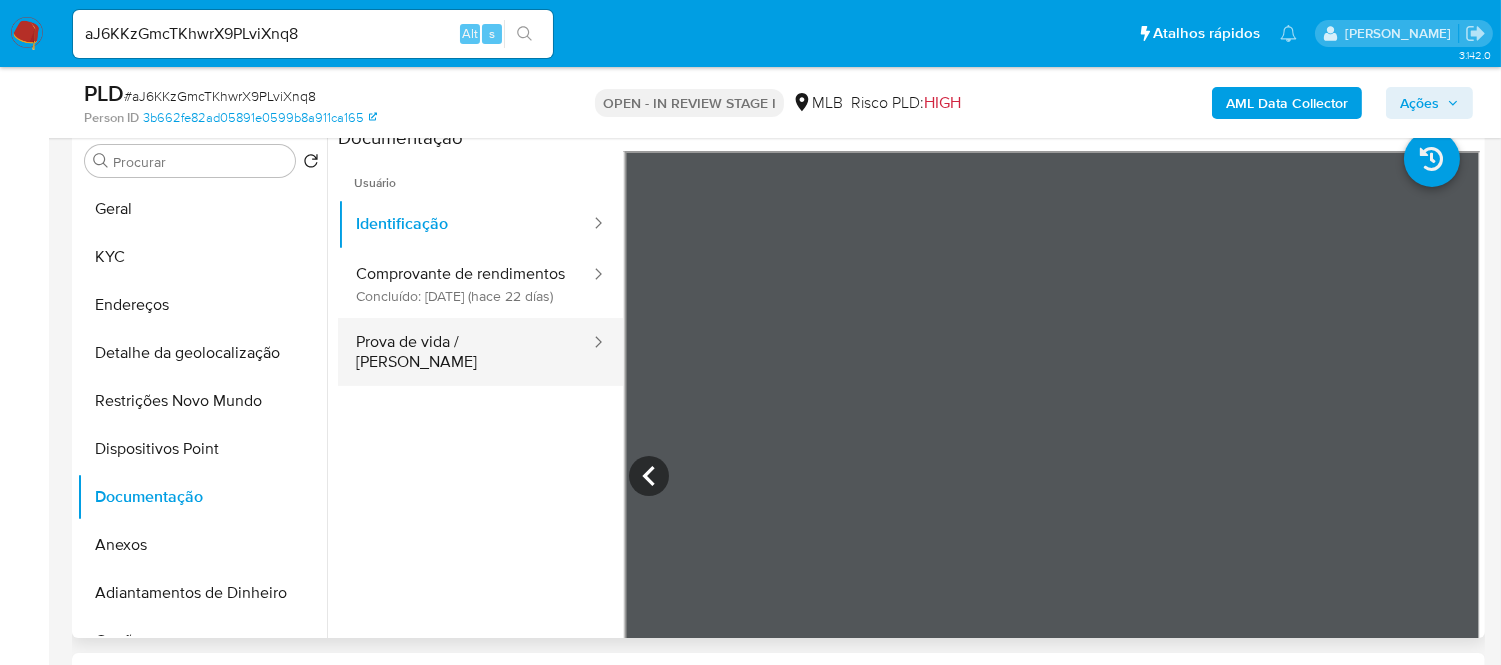 click on "Prova de vida / Selfie" at bounding box center [465, 352] 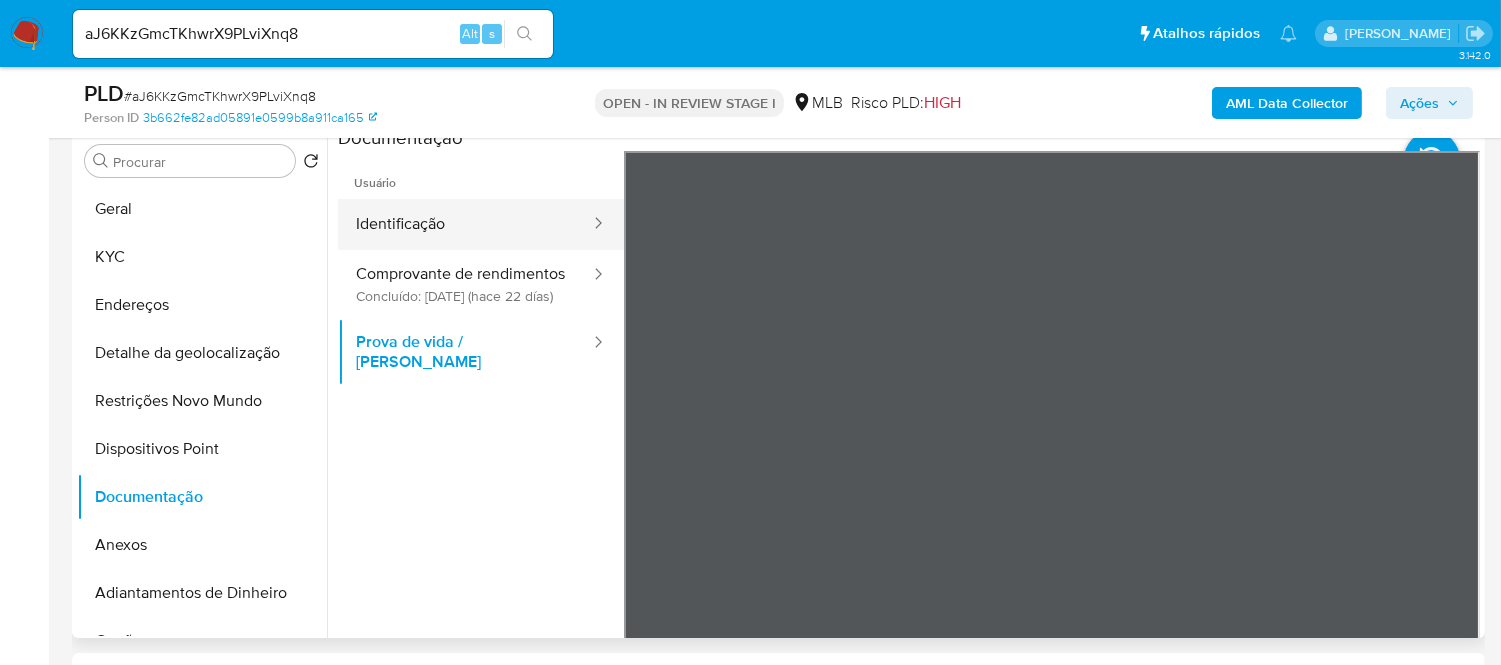 click on "Identificação" at bounding box center [465, 224] 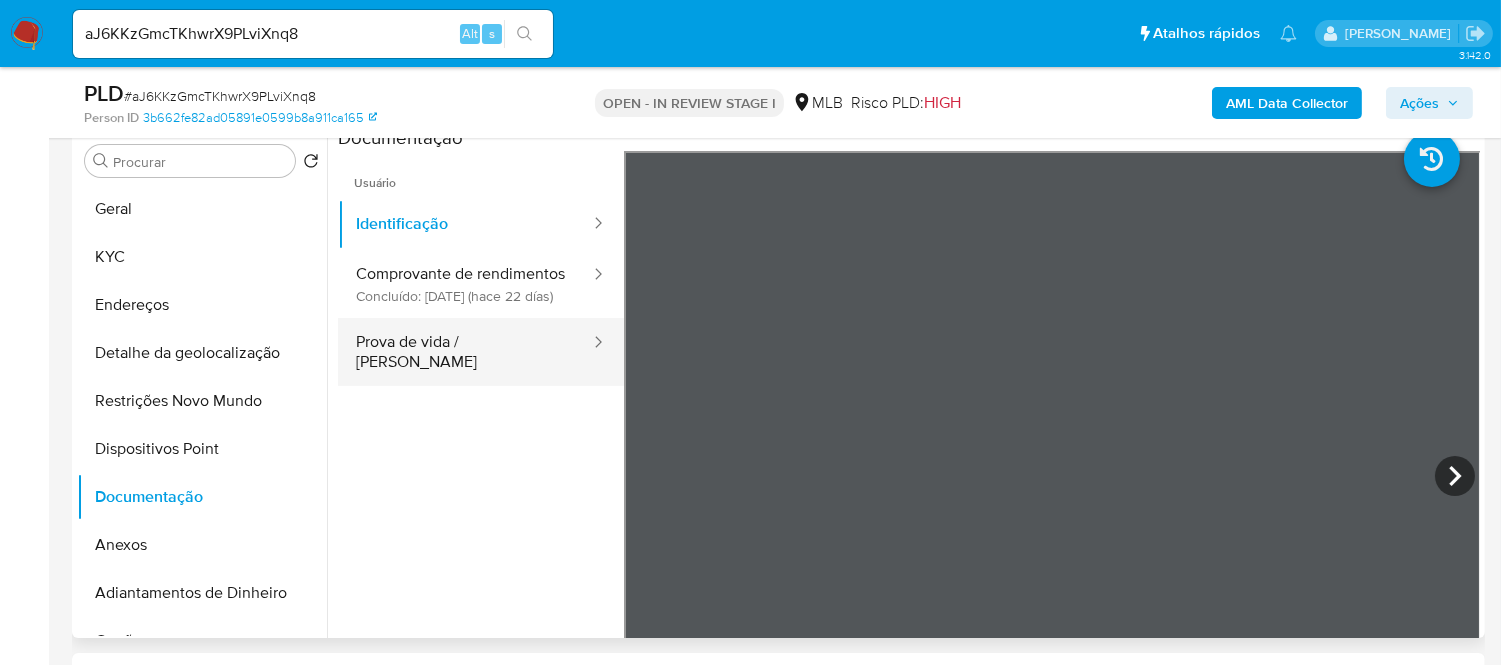click on "Prova de vida / Selfie" at bounding box center (465, 352) 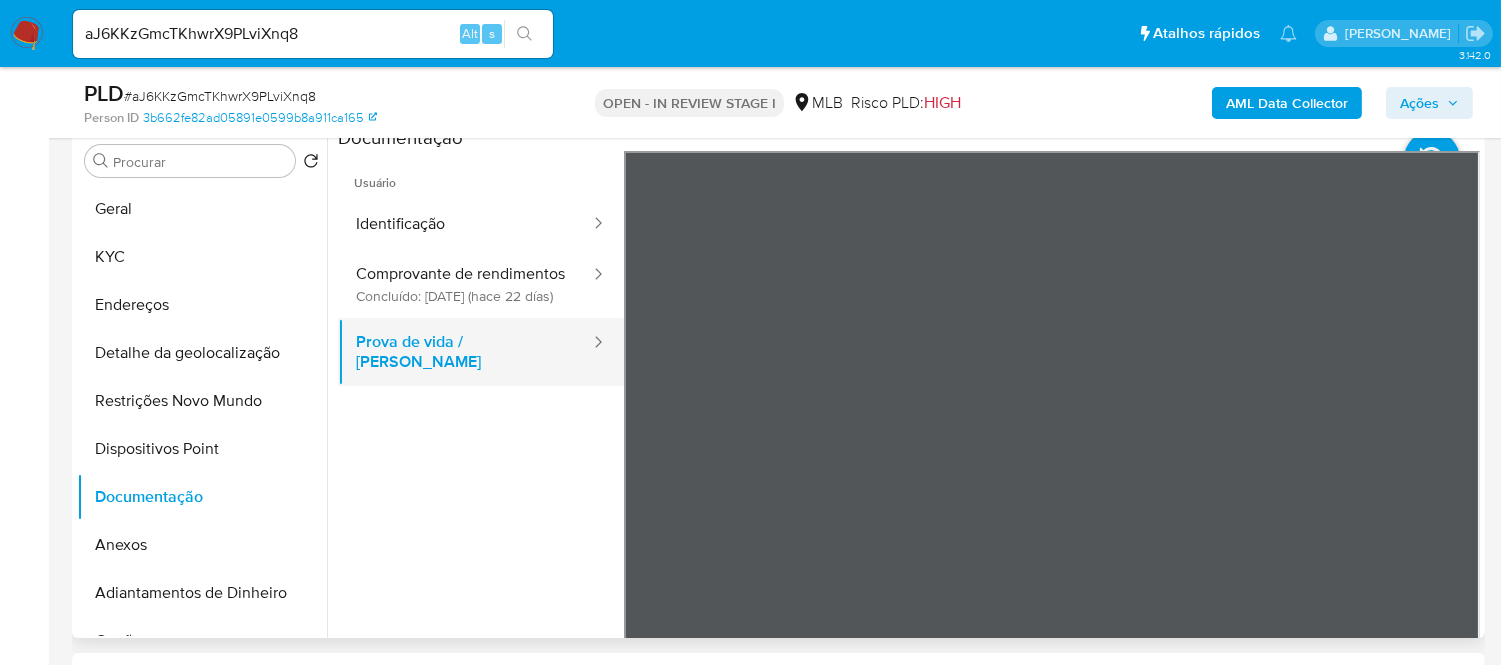 click on "Prova de vida / Selfie" at bounding box center (465, 352) 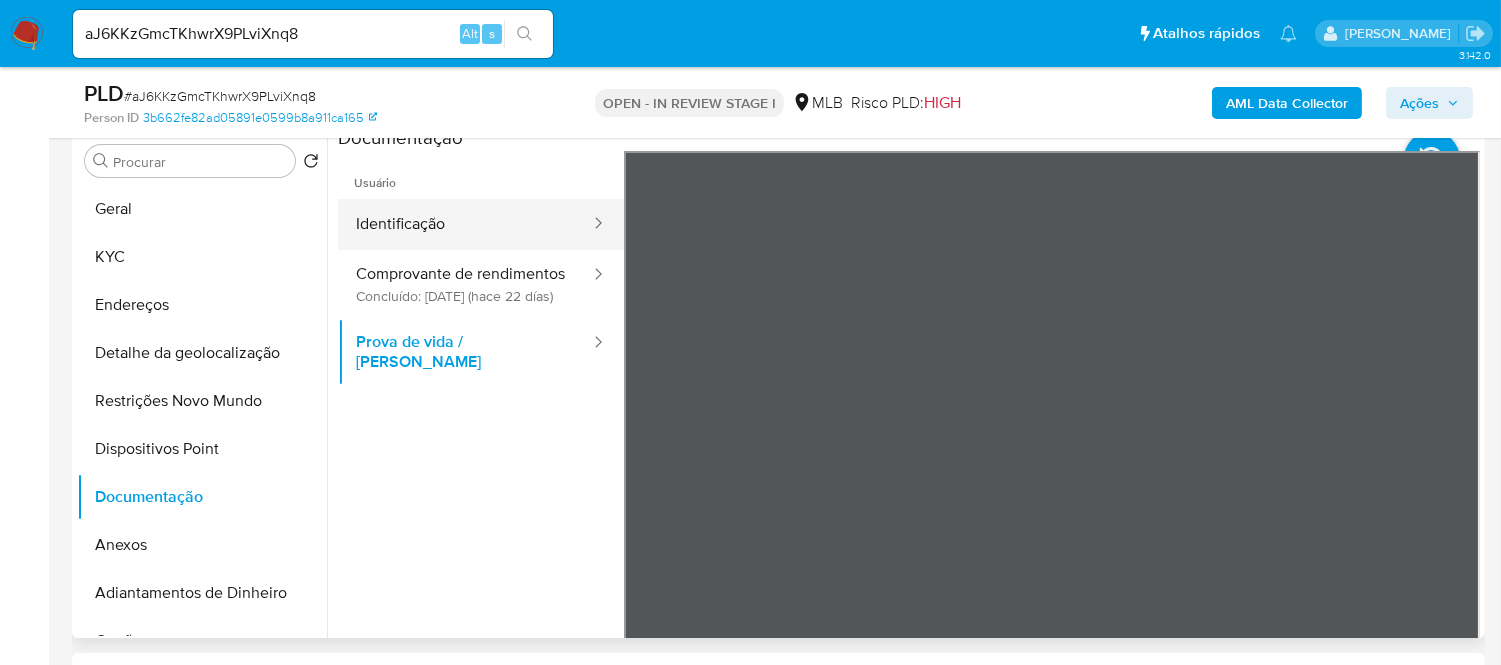 click on "Identificação" at bounding box center [465, 224] 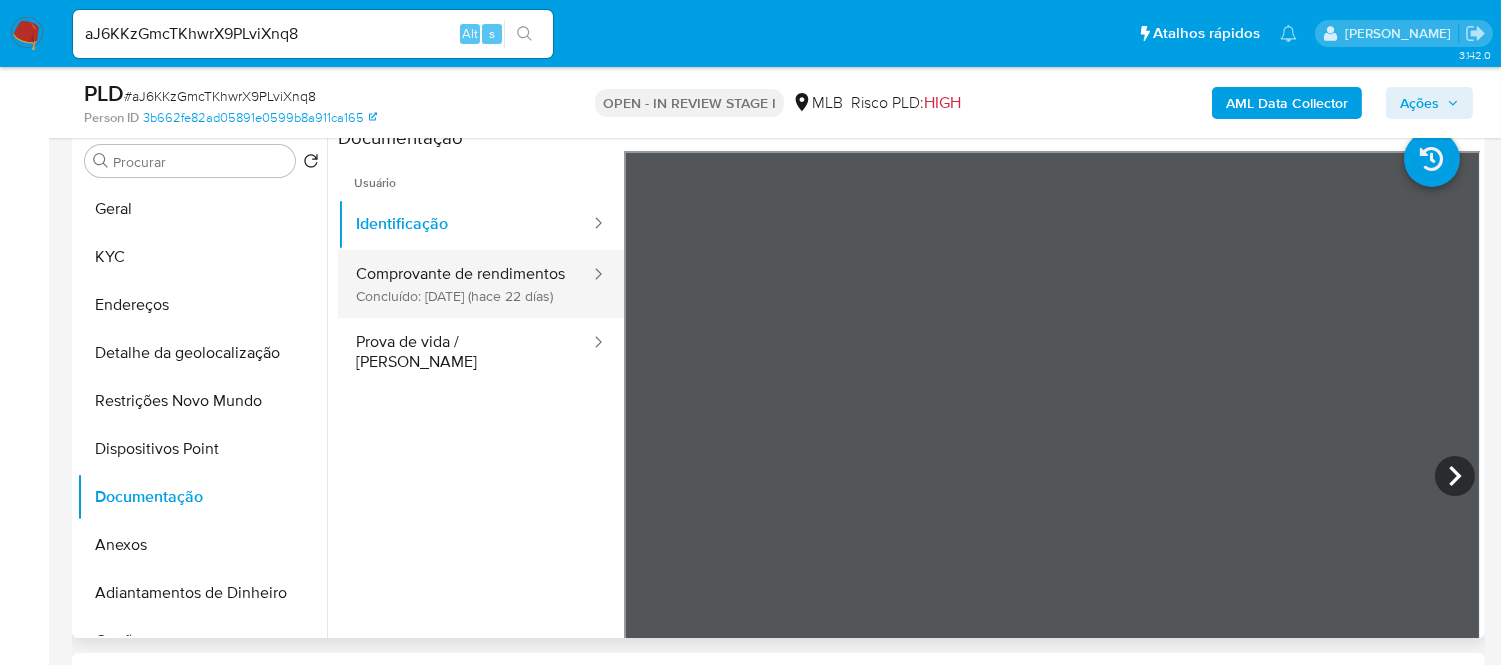 click on "Comprovante de rendimentos Concluído: 10/06/2025 (hace 22 días)" at bounding box center (465, 284) 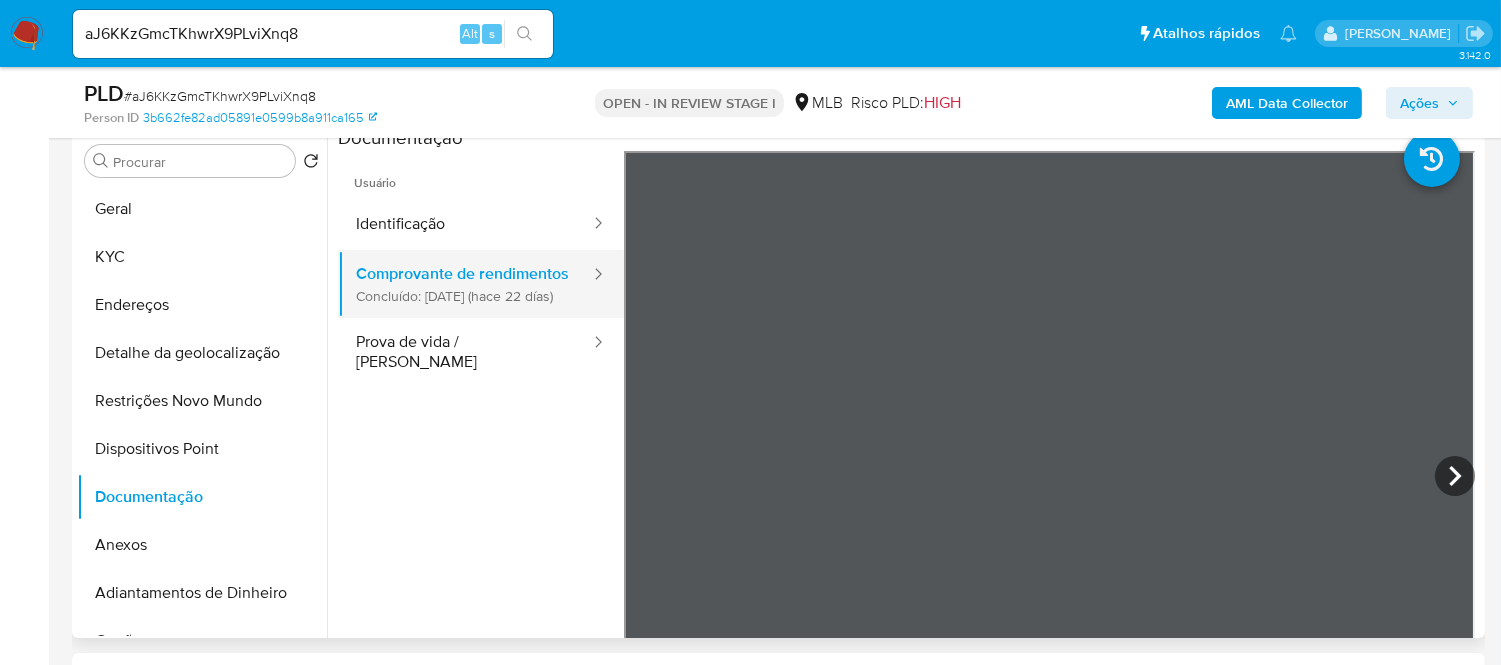 scroll, scrollTop: 0, scrollLeft: 0, axis: both 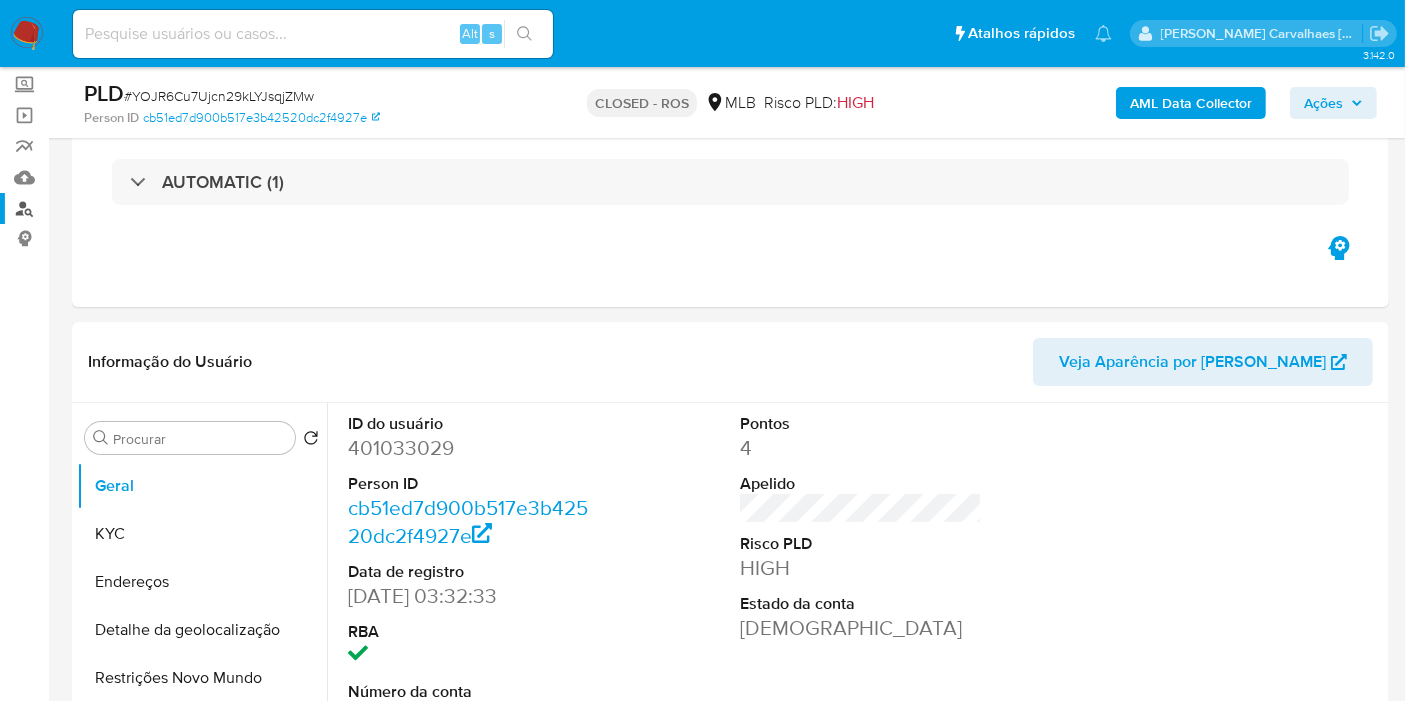 click on "Localizador de pessoas" at bounding box center [119, 208] 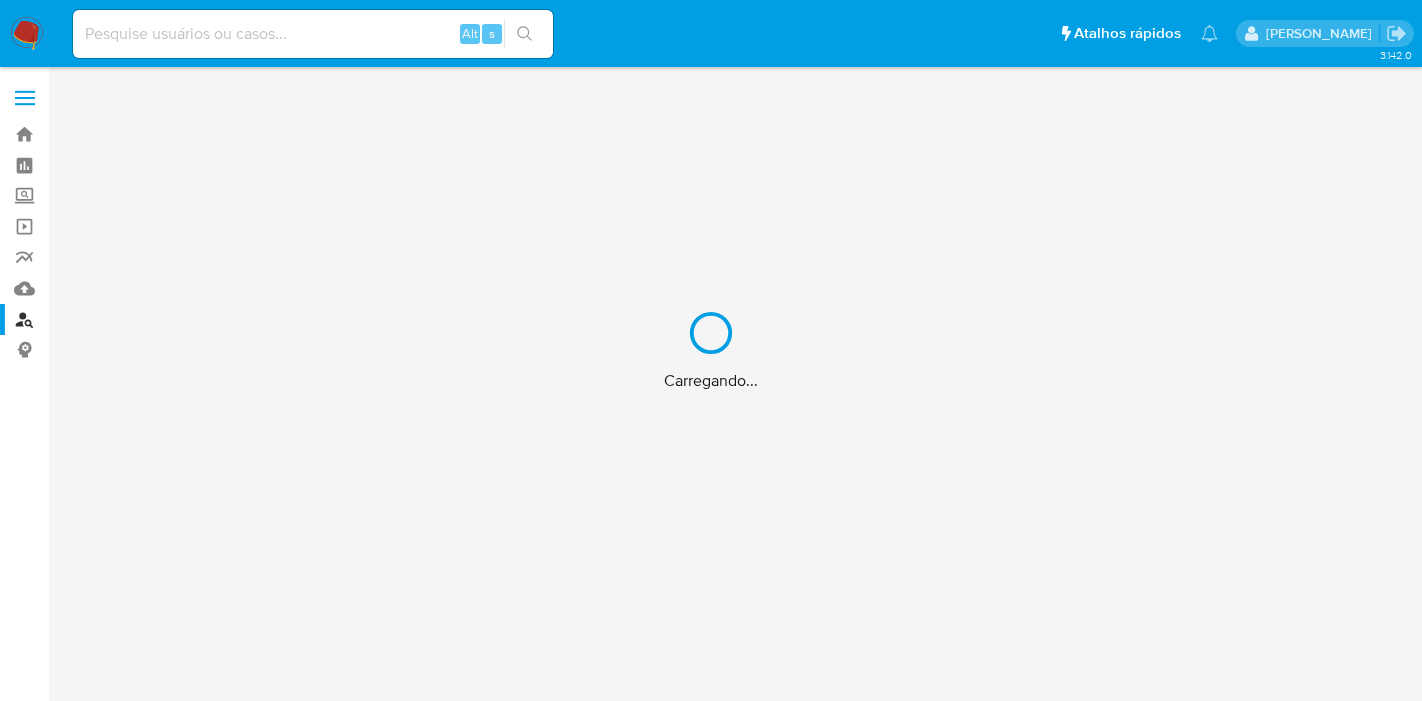 scroll, scrollTop: 0, scrollLeft: 0, axis: both 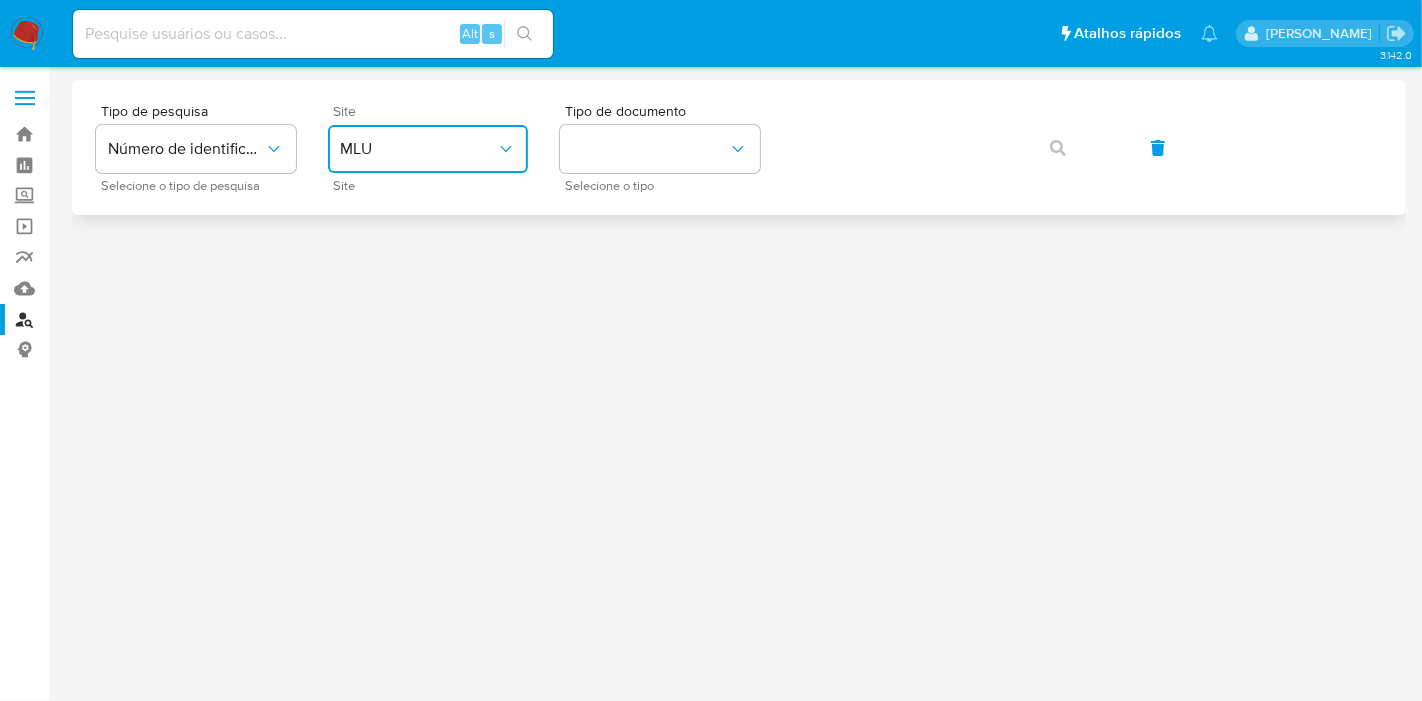 click on "MLU" at bounding box center (418, 149) 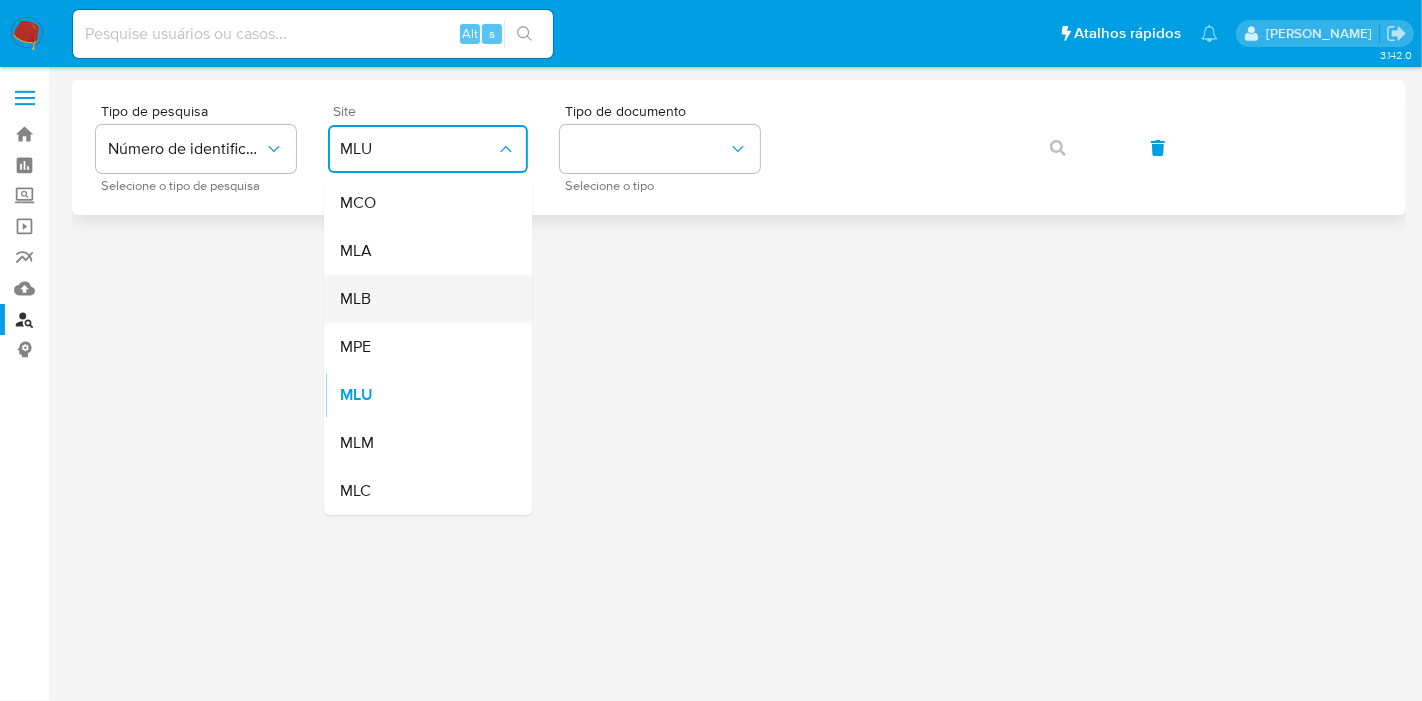 click on "MLB" at bounding box center (422, 299) 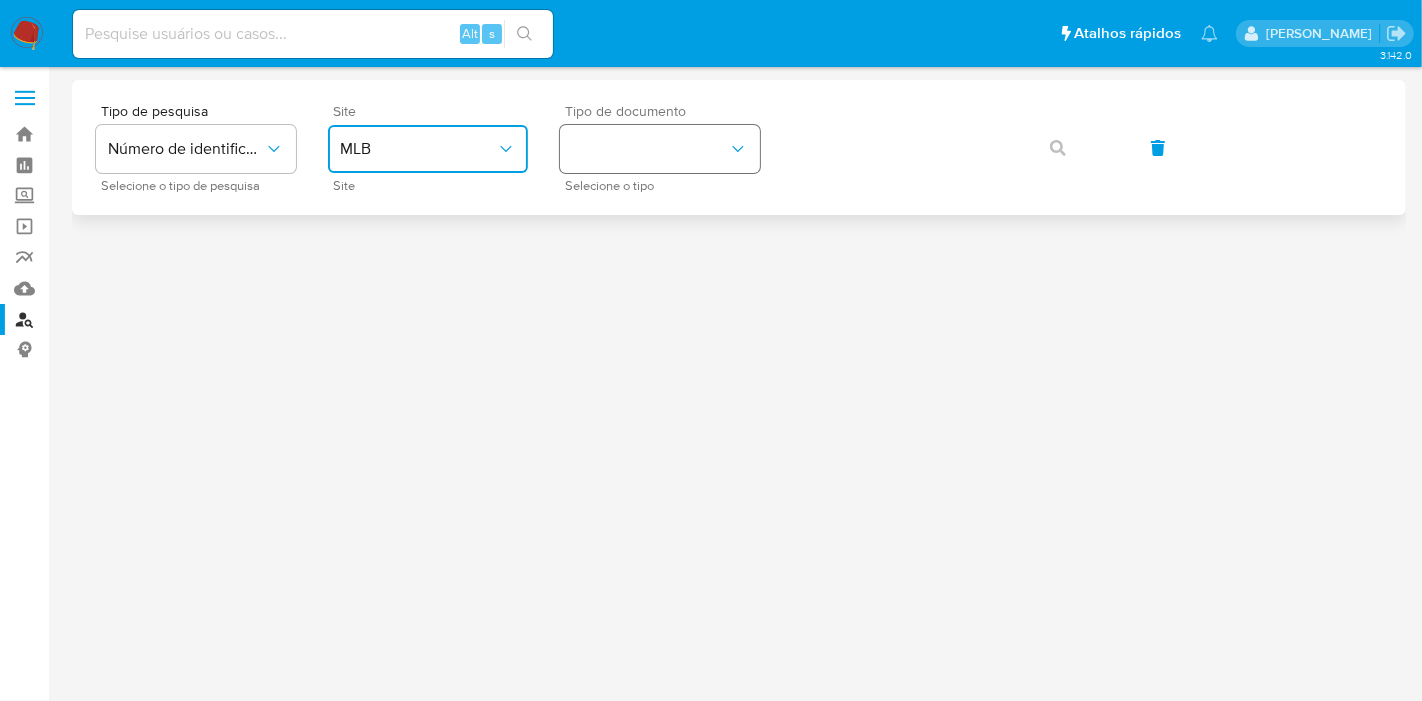 click at bounding box center (660, 149) 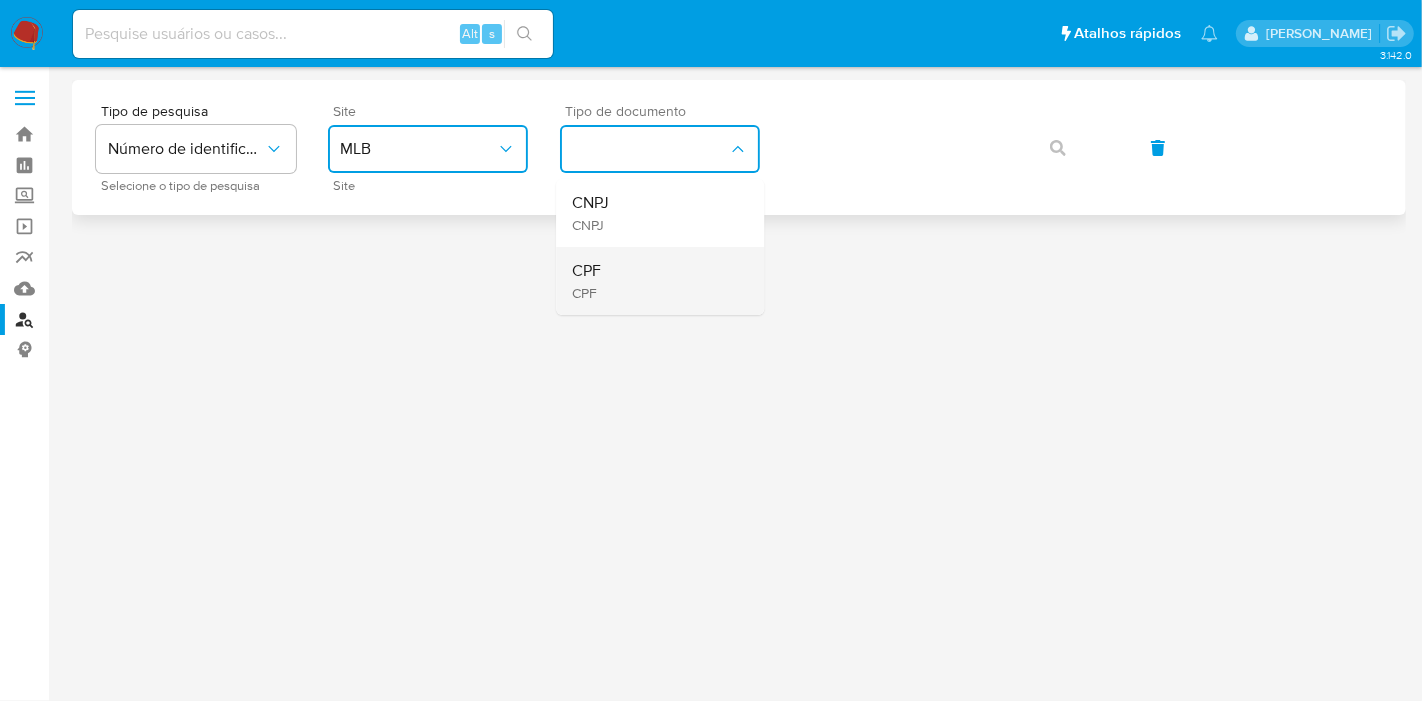 click on "CPF CPF" at bounding box center (654, 281) 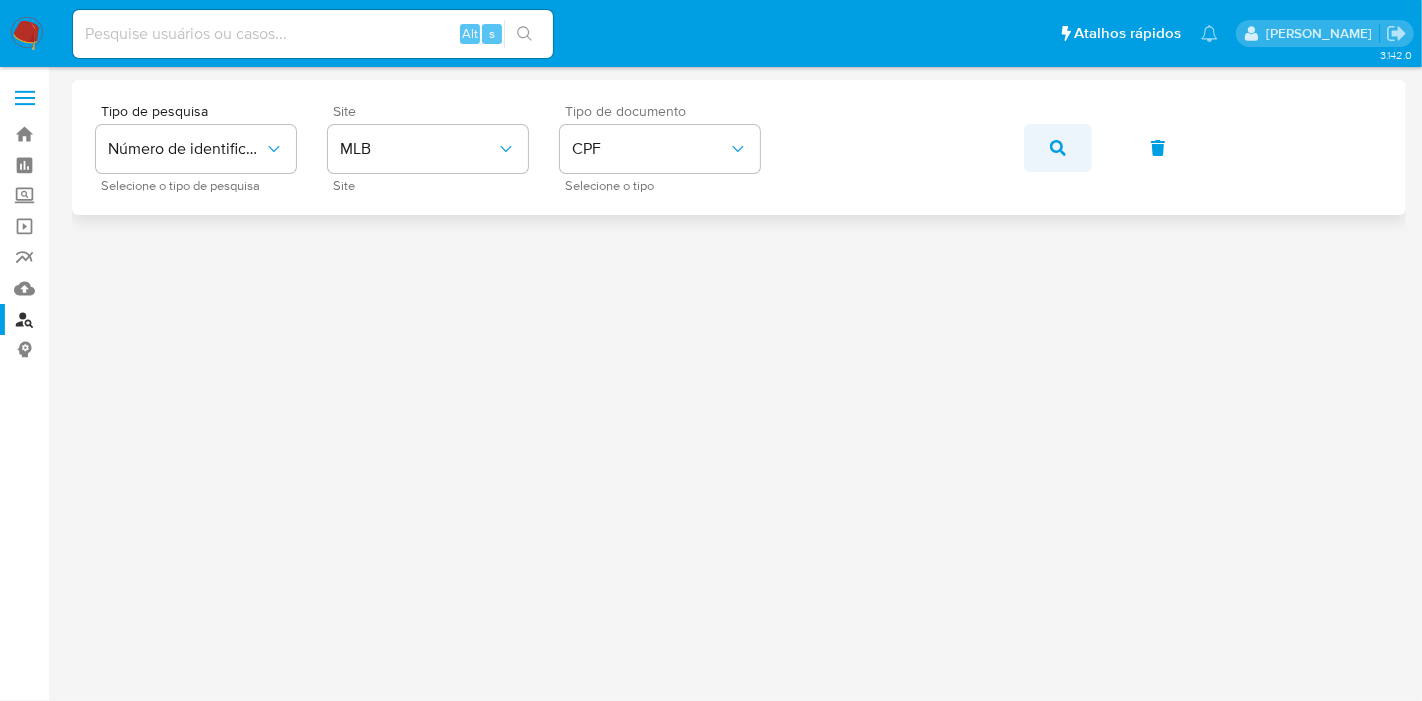 click 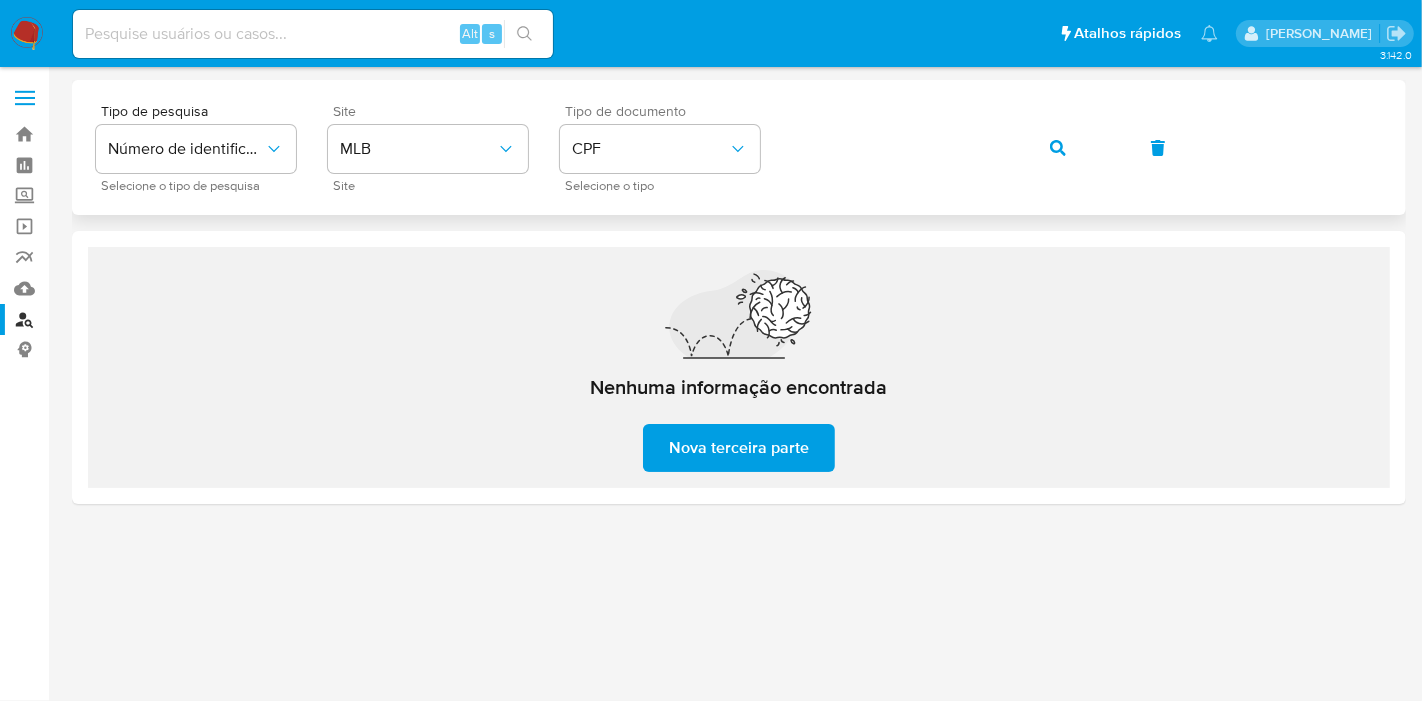 click on "Tipo de pesquisa Número de identificação Selecione o tipo de pesquisa Site MLB Site Tipo de documento CPF Selecione o tipo" at bounding box center (739, 147) 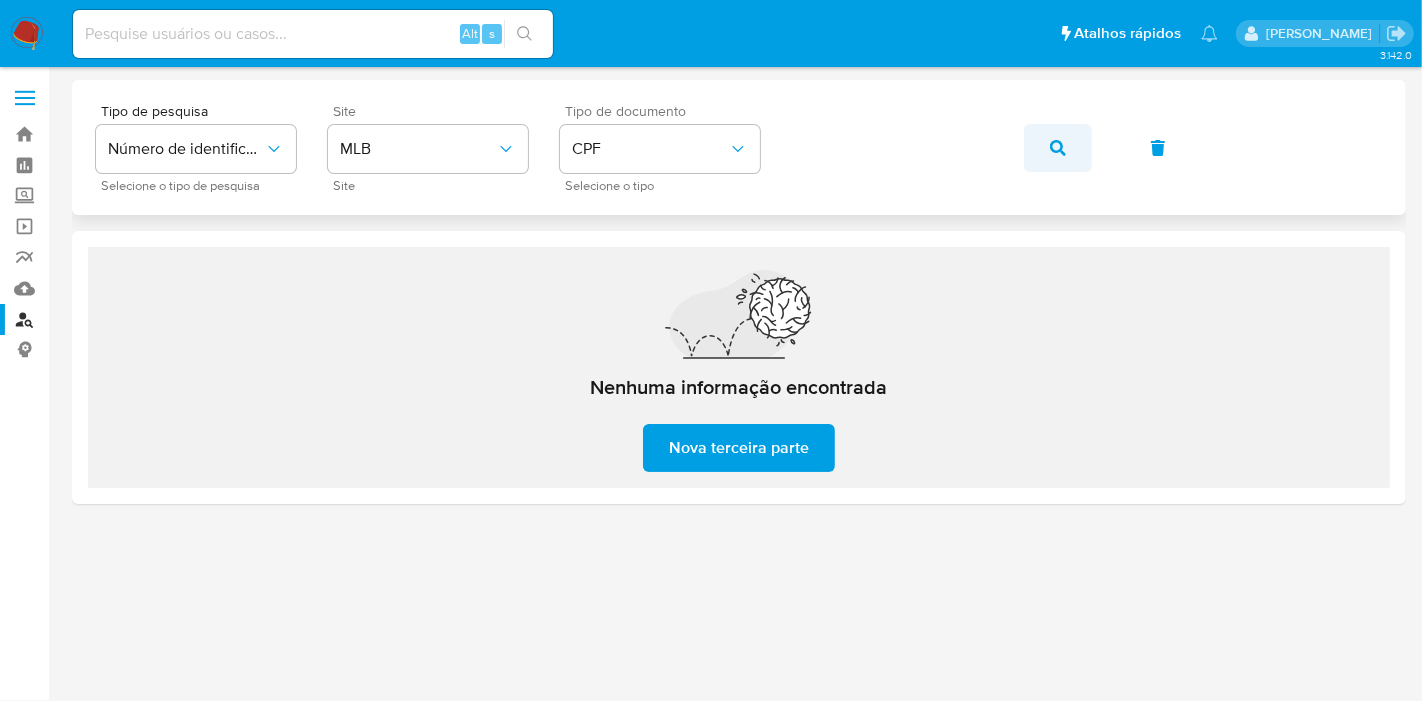click at bounding box center [1058, 148] 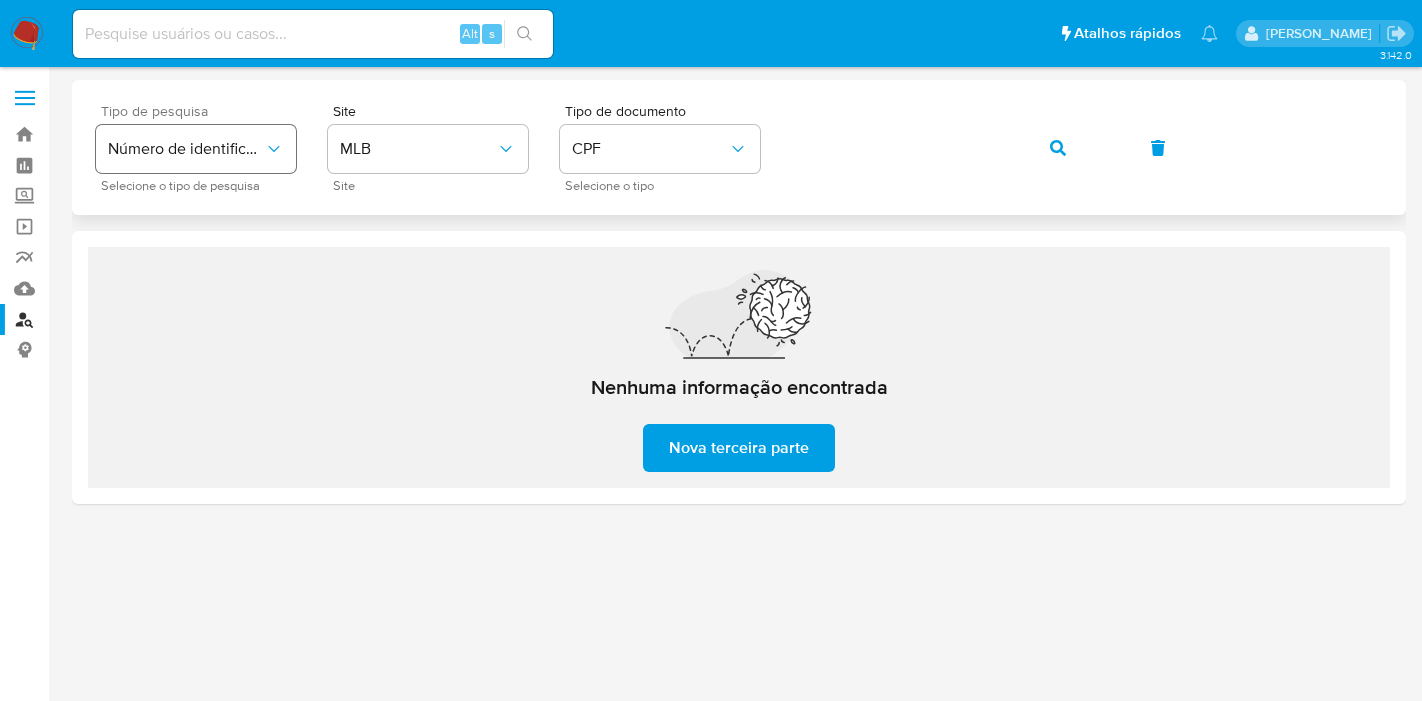 scroll, scrollTop: 0, scrollLeft: 0, axis: both 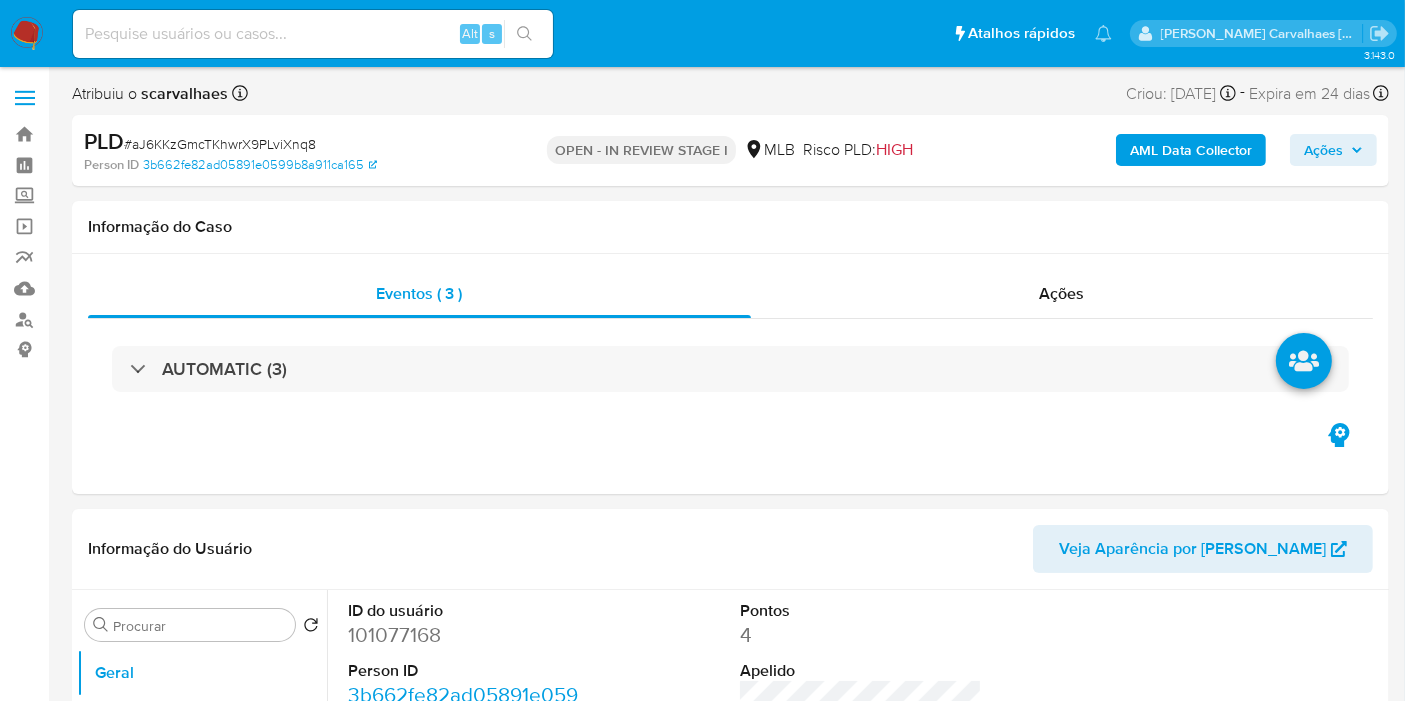select on "10" 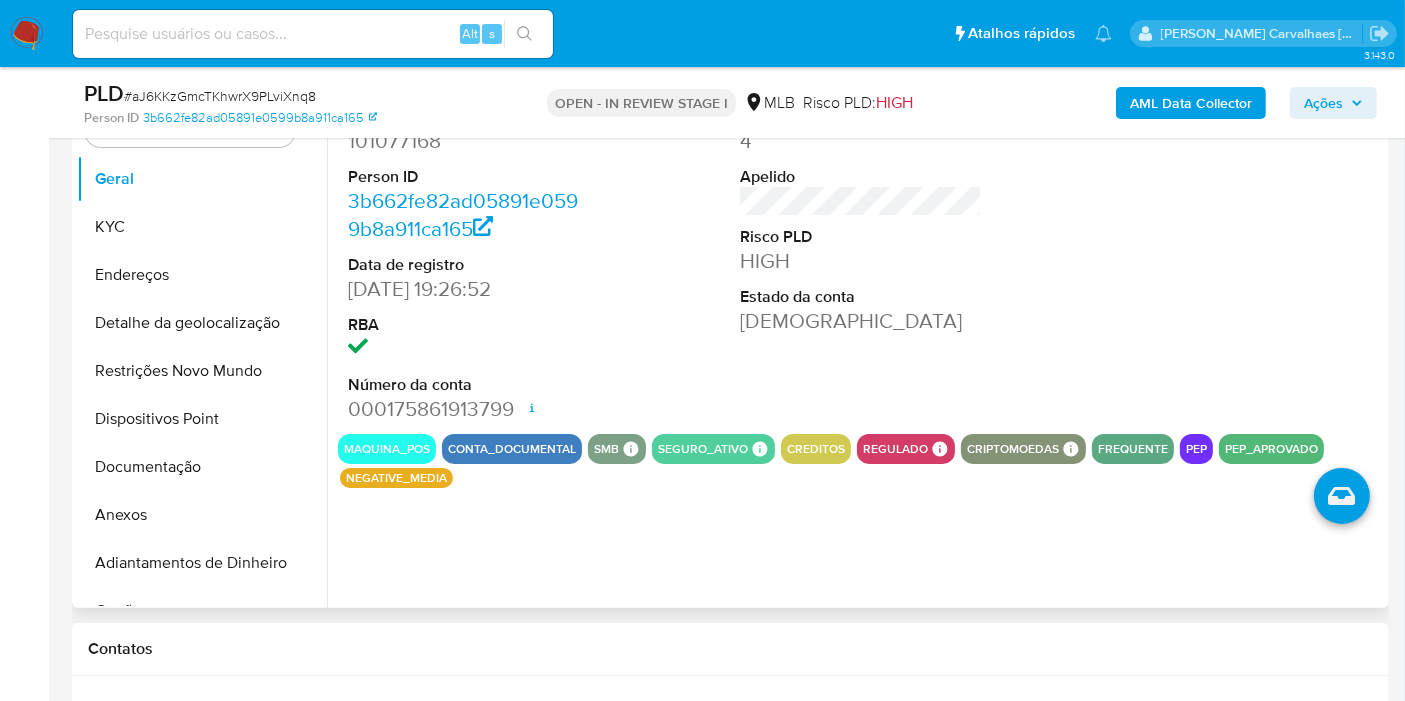 scroll, scrollTop: 444, scrollLeft: 0, axis: vertical 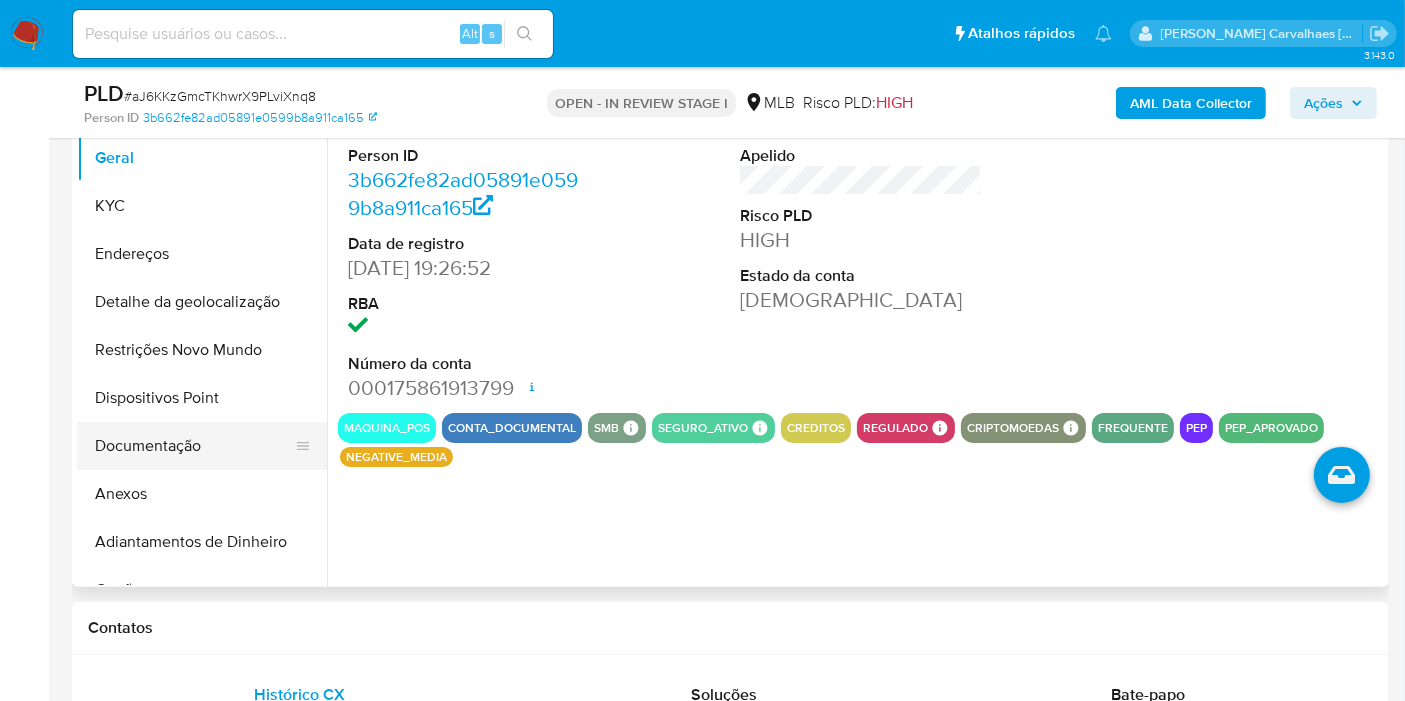 click on "Documentação" at bounding box center [194, 446] 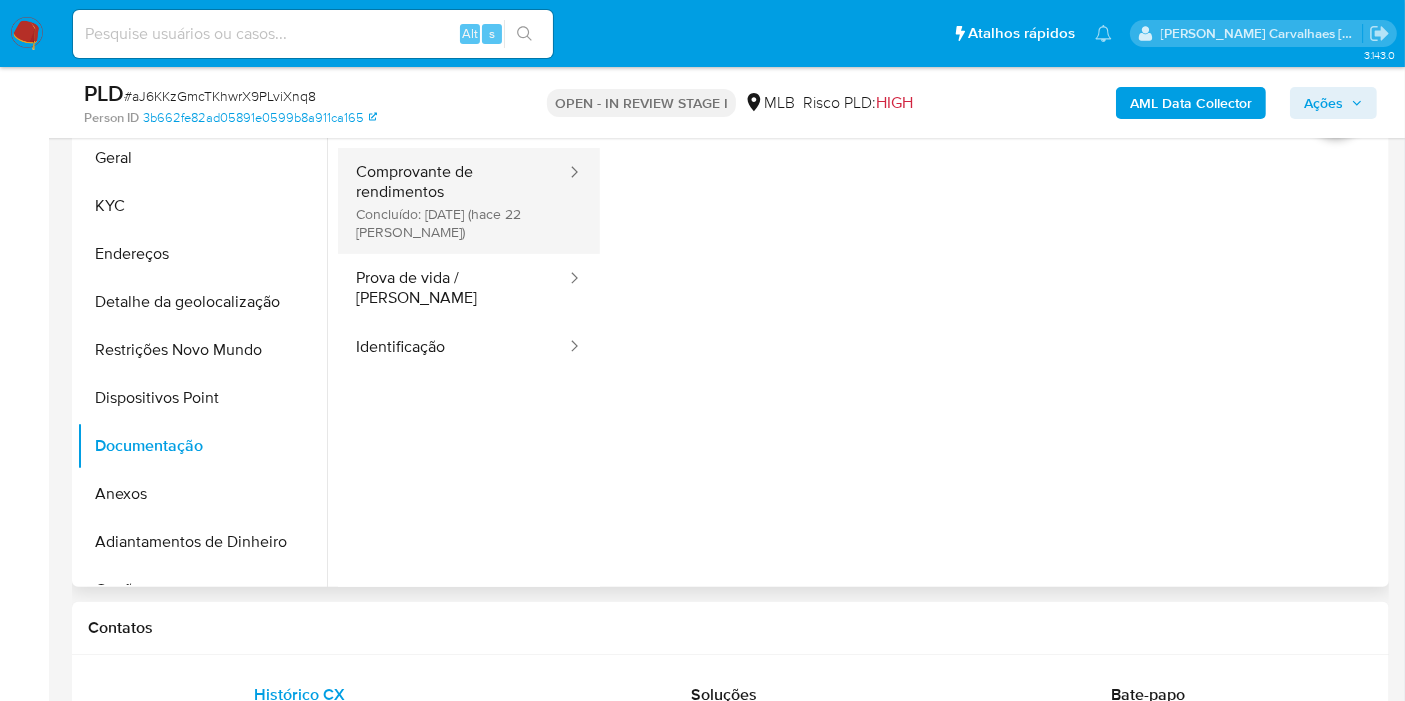 click on "Comprovante de rendimentos Concluído: [DATE] (hace 22 [PERSON_NAME])" at bounding box center (453, 201) 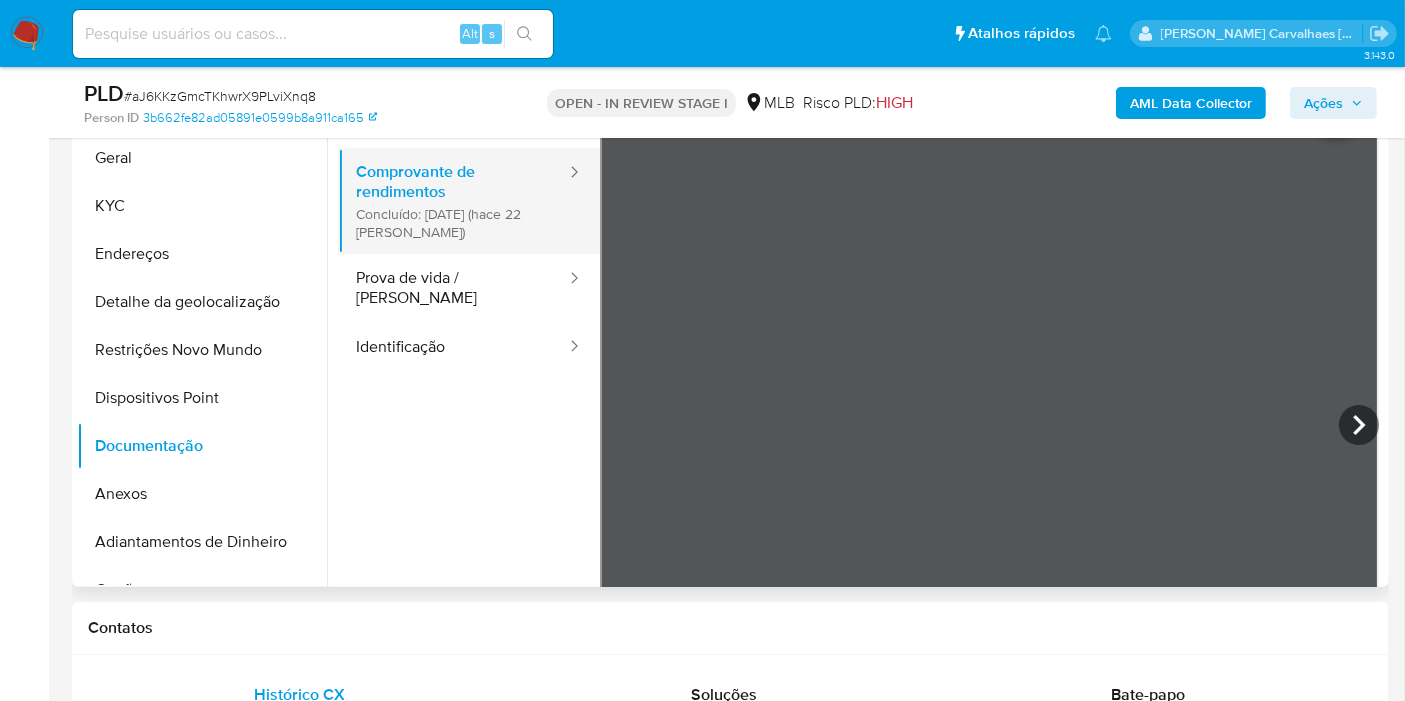 scroll, scrollTop: 0, scrollLeft: 0, axis: both 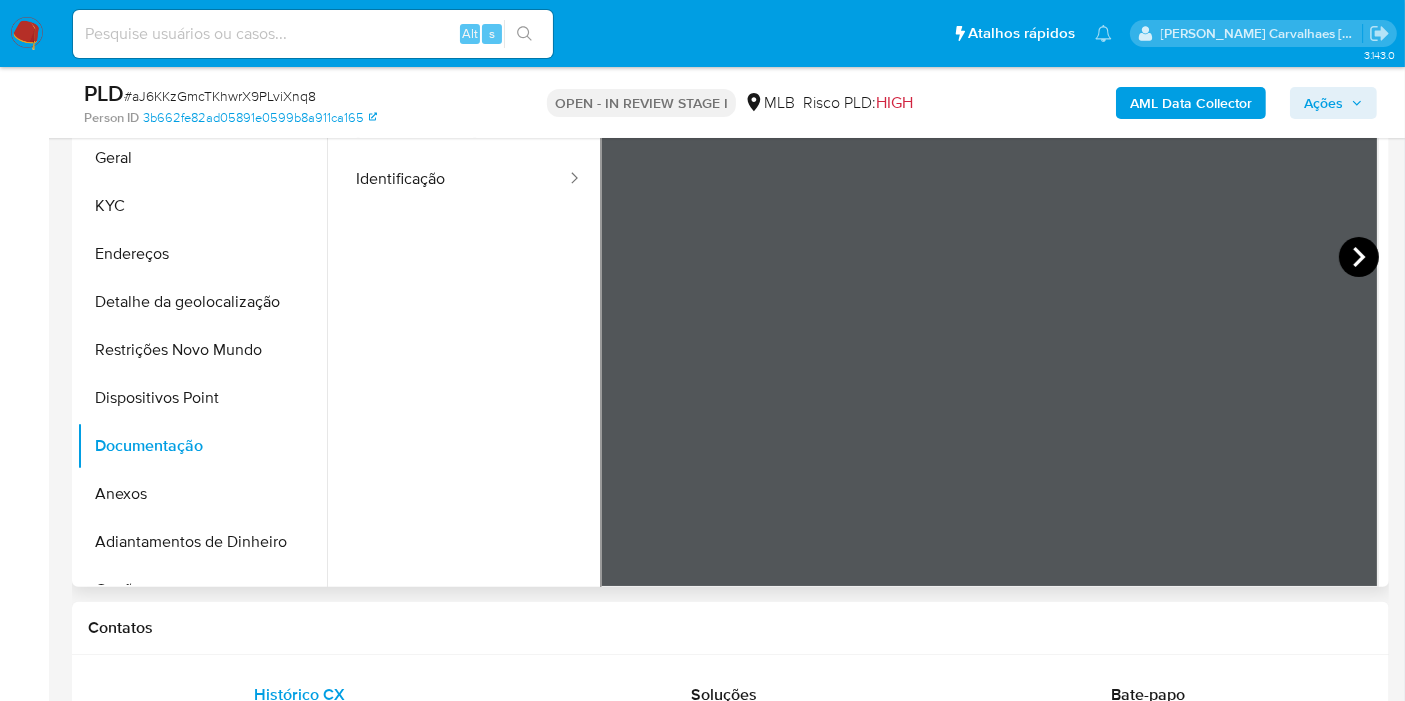 click 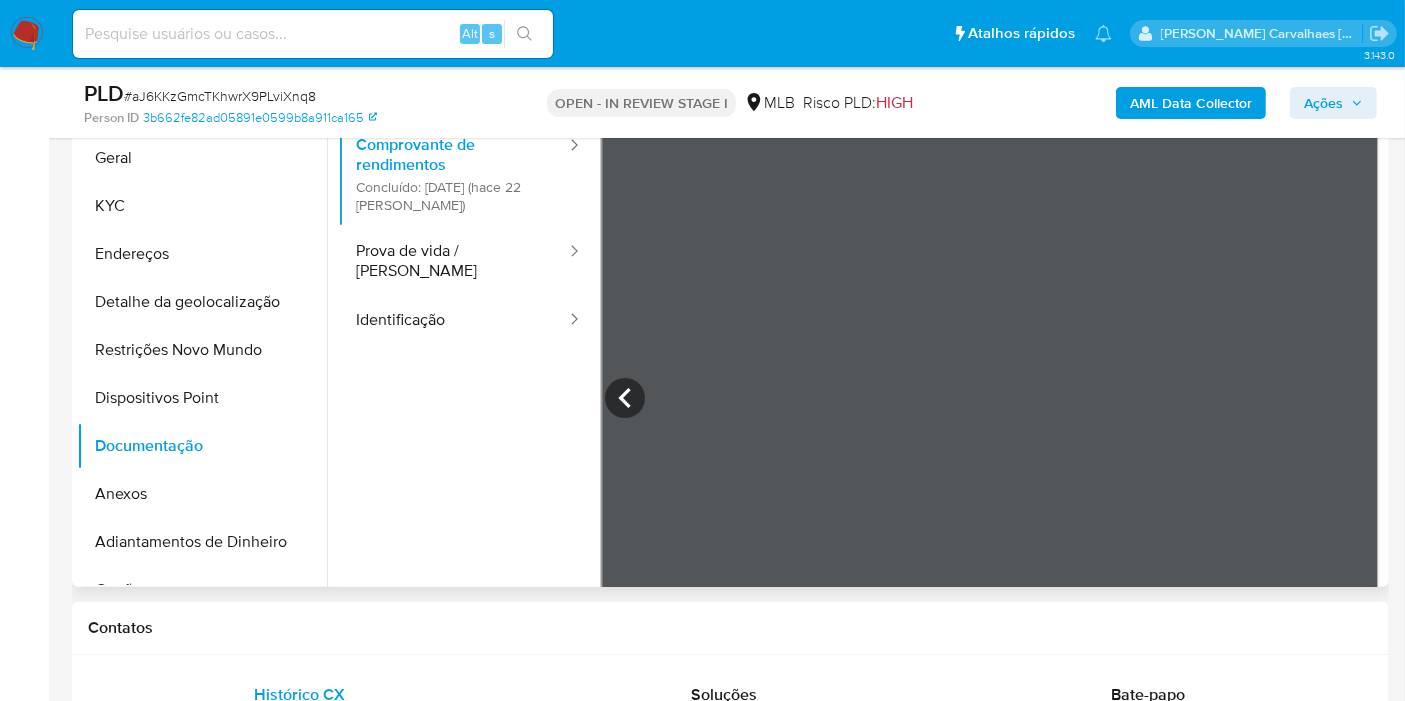 scroll, scrollTop: 0, scrollLeft: 0, axis: both 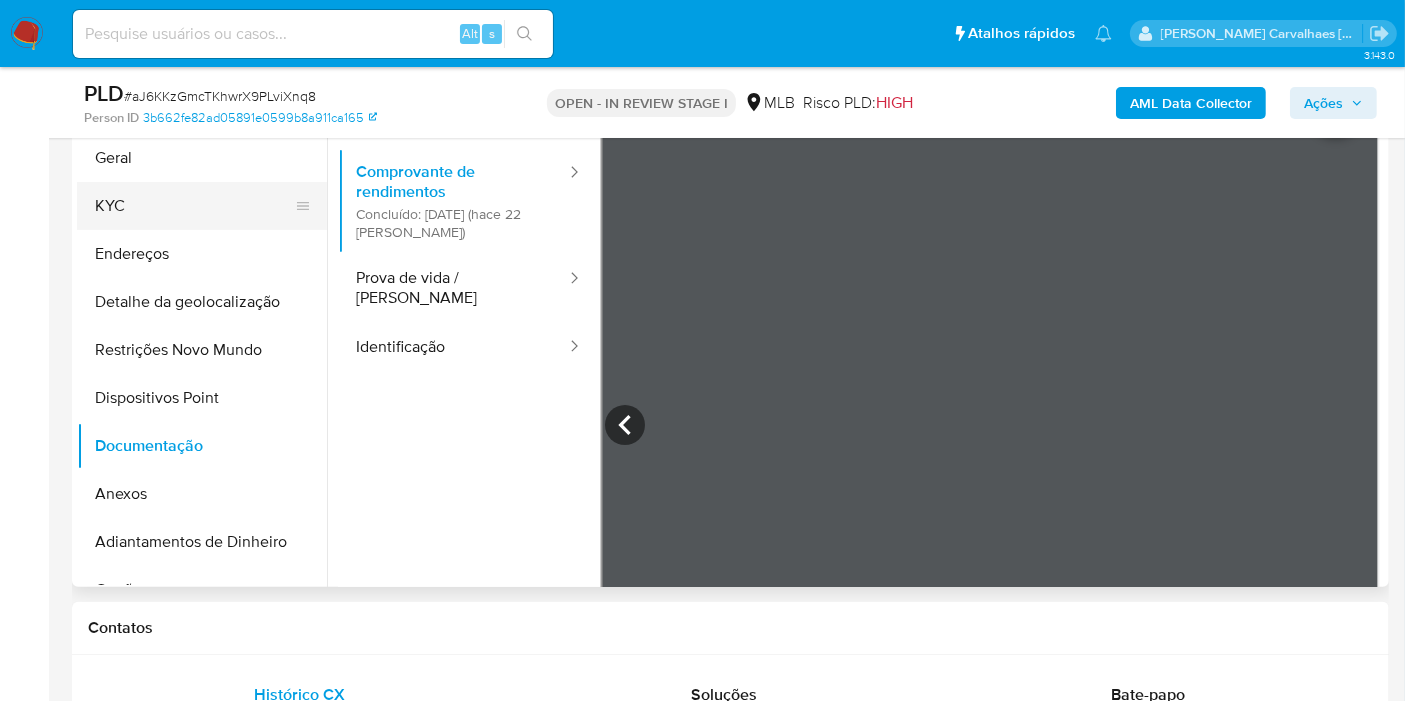 click on "KYC" at bounding box center [194, 206] 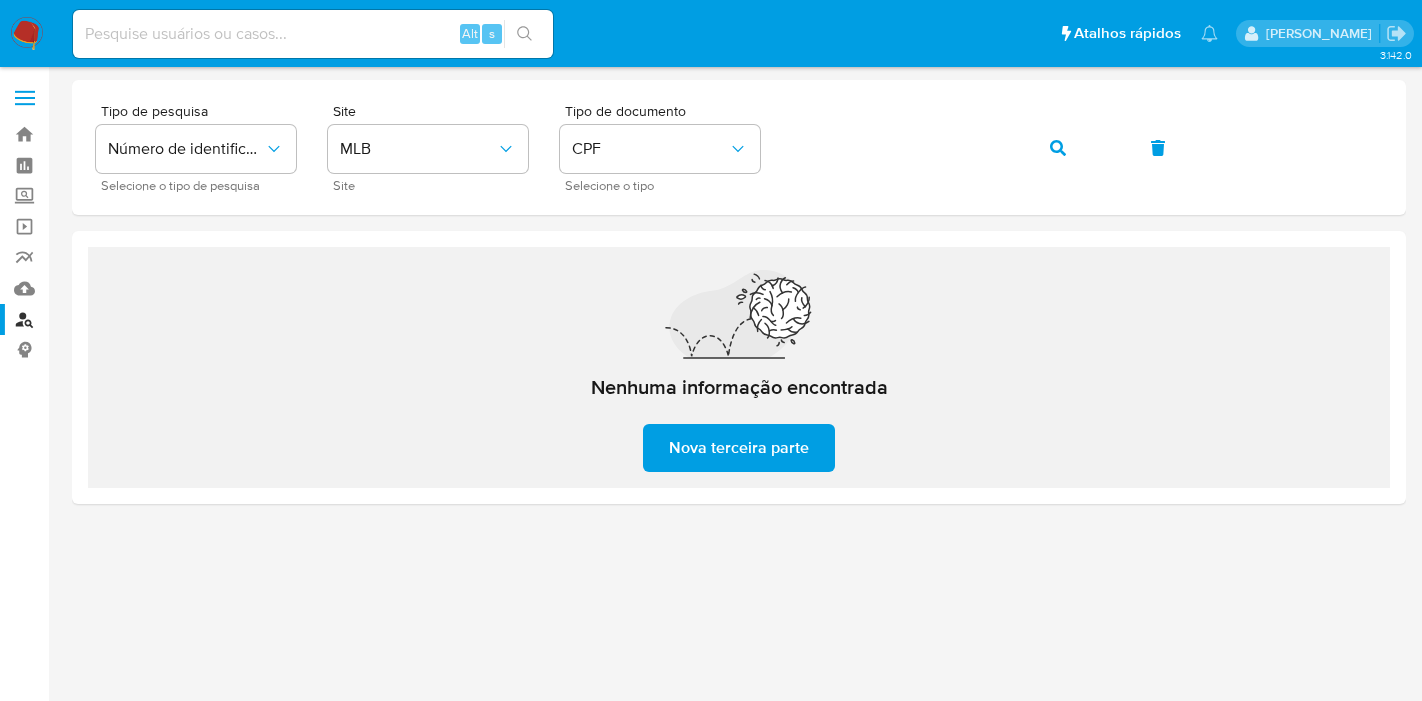 scroll, scrollTop: 0, scrollLeft: 0, axis: both 